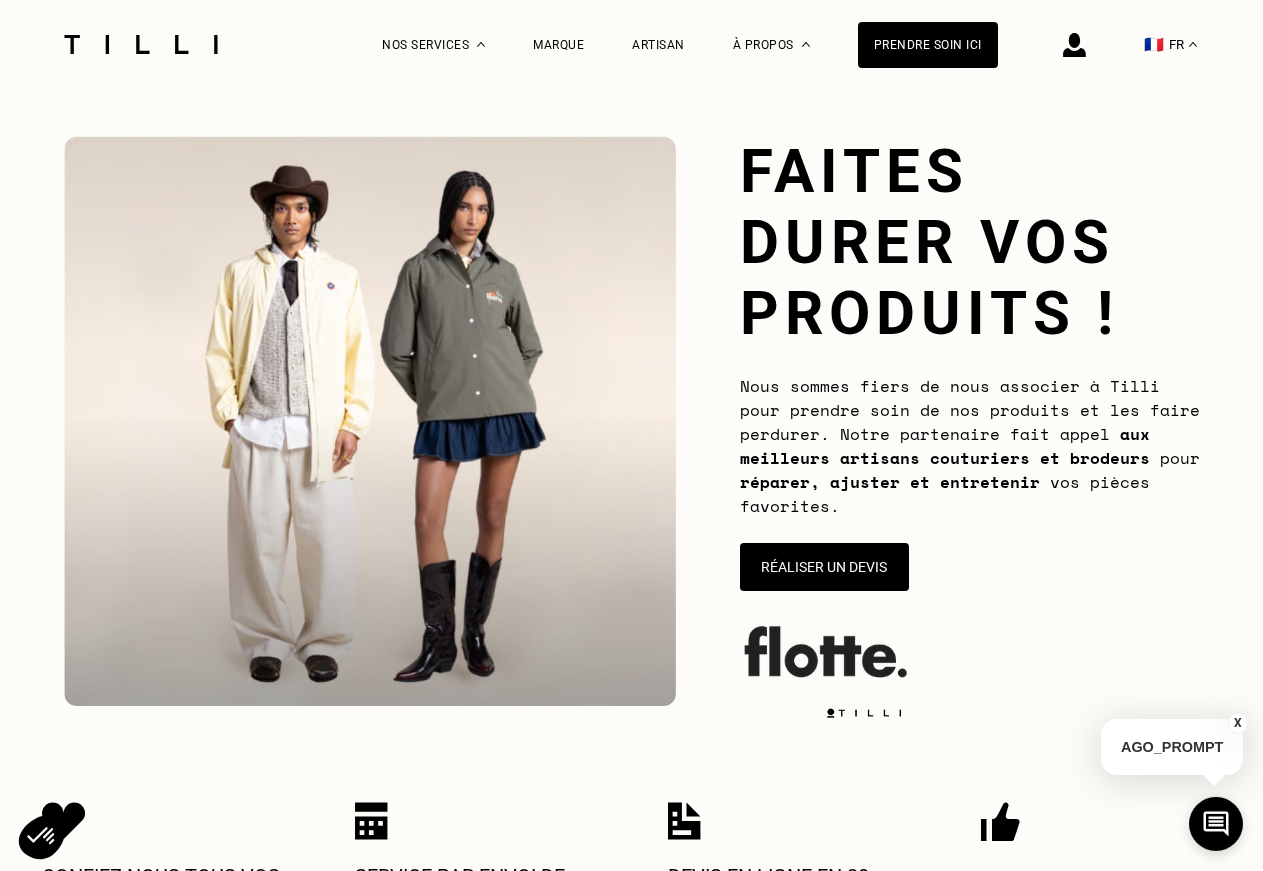 scroll, scrollTop: 0, scrollLeft: 0, axis: both 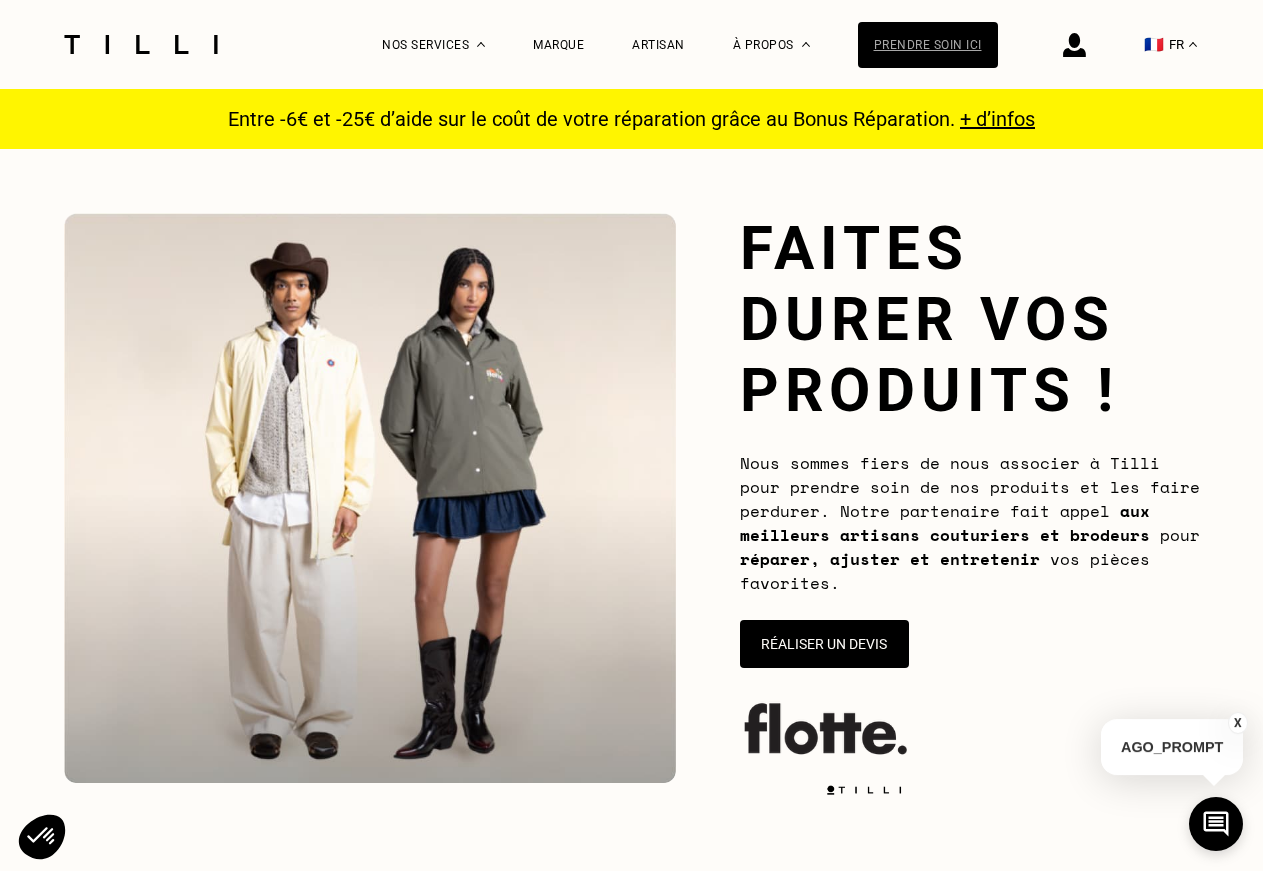 click on "Prendre soin ici" at bounding box center (928, 45) 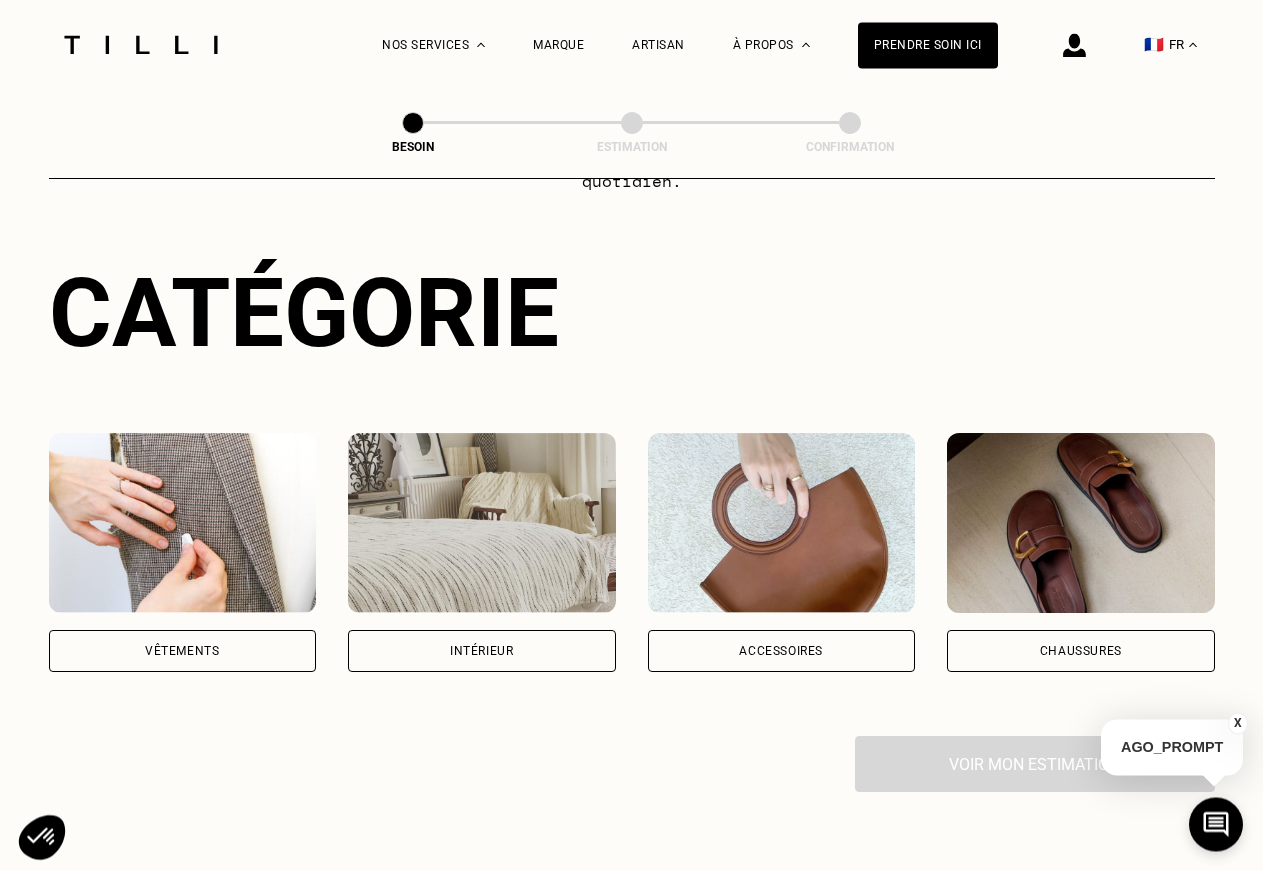 scroll, scrollTop: 204, scrollLeft: 0, axis: vertical 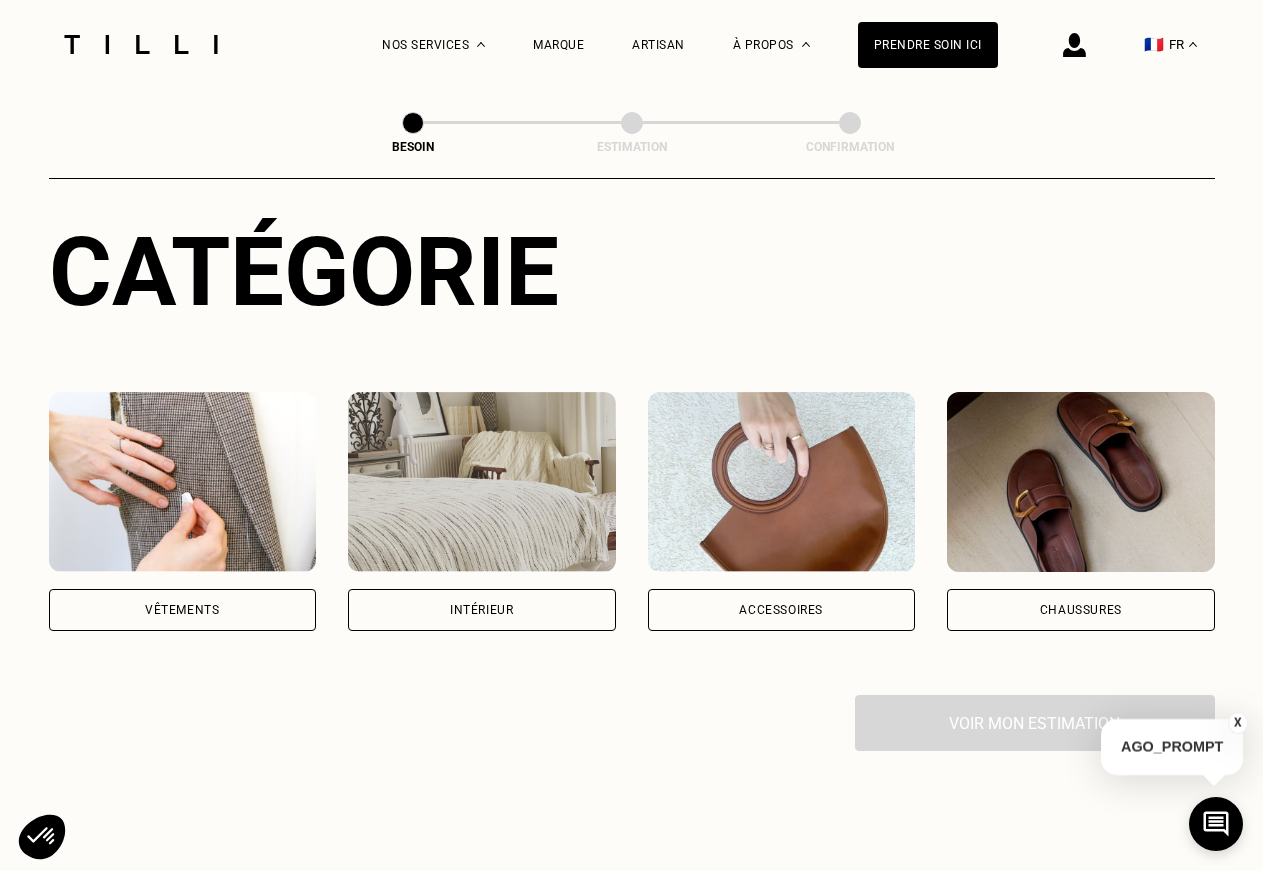 click at bounding box center [183, 482] 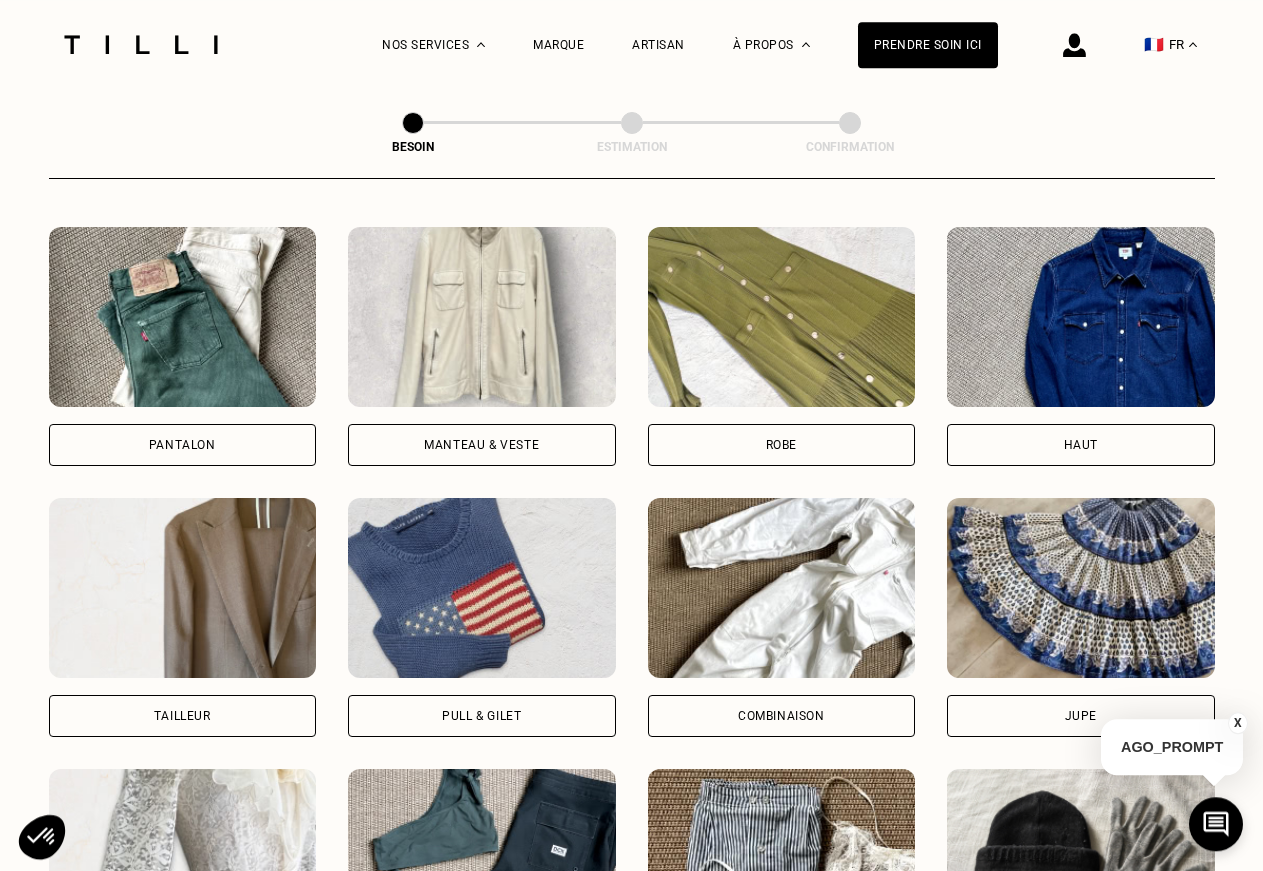 scroll, scrollTop: 858, scrollLeft: 0, axis: vertical 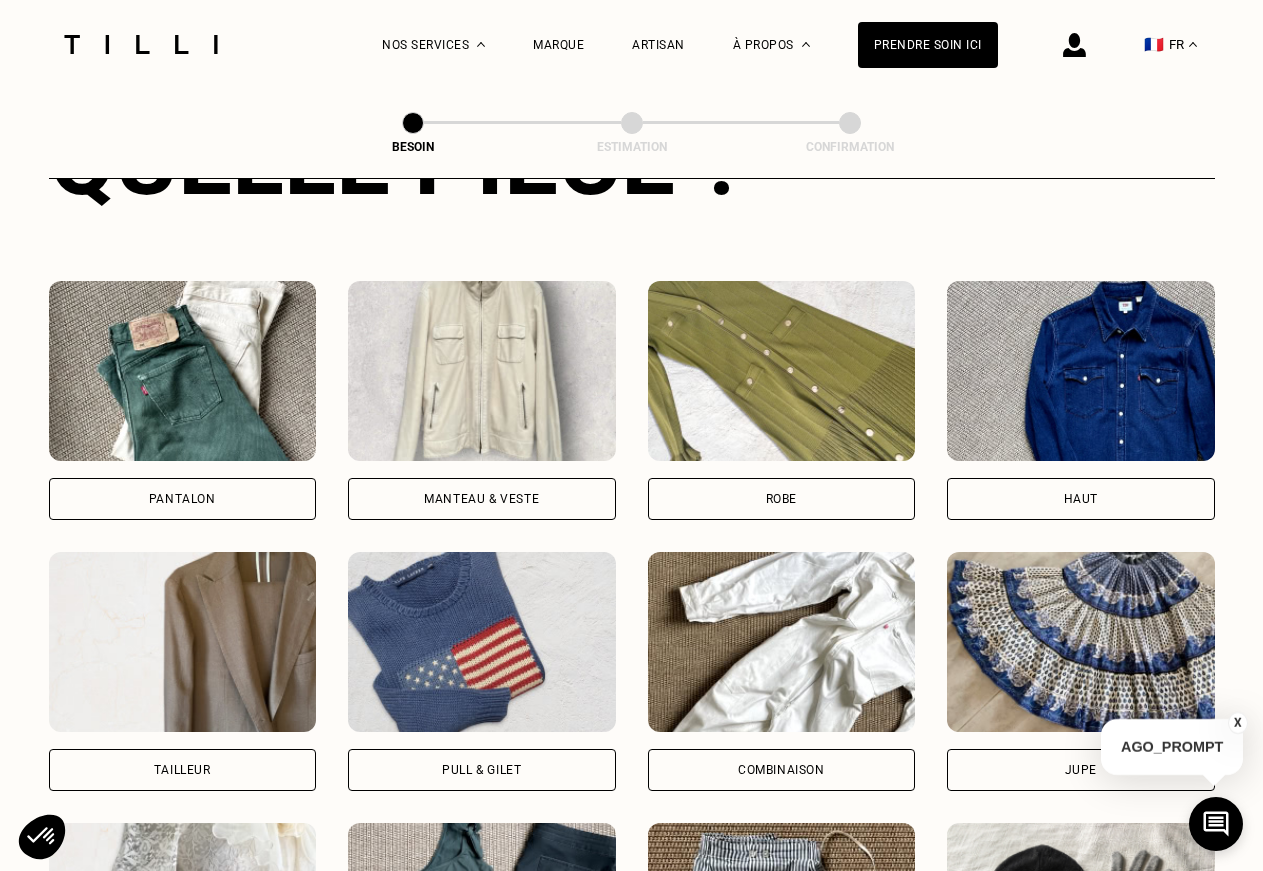 click at bounding box center [482, 371] 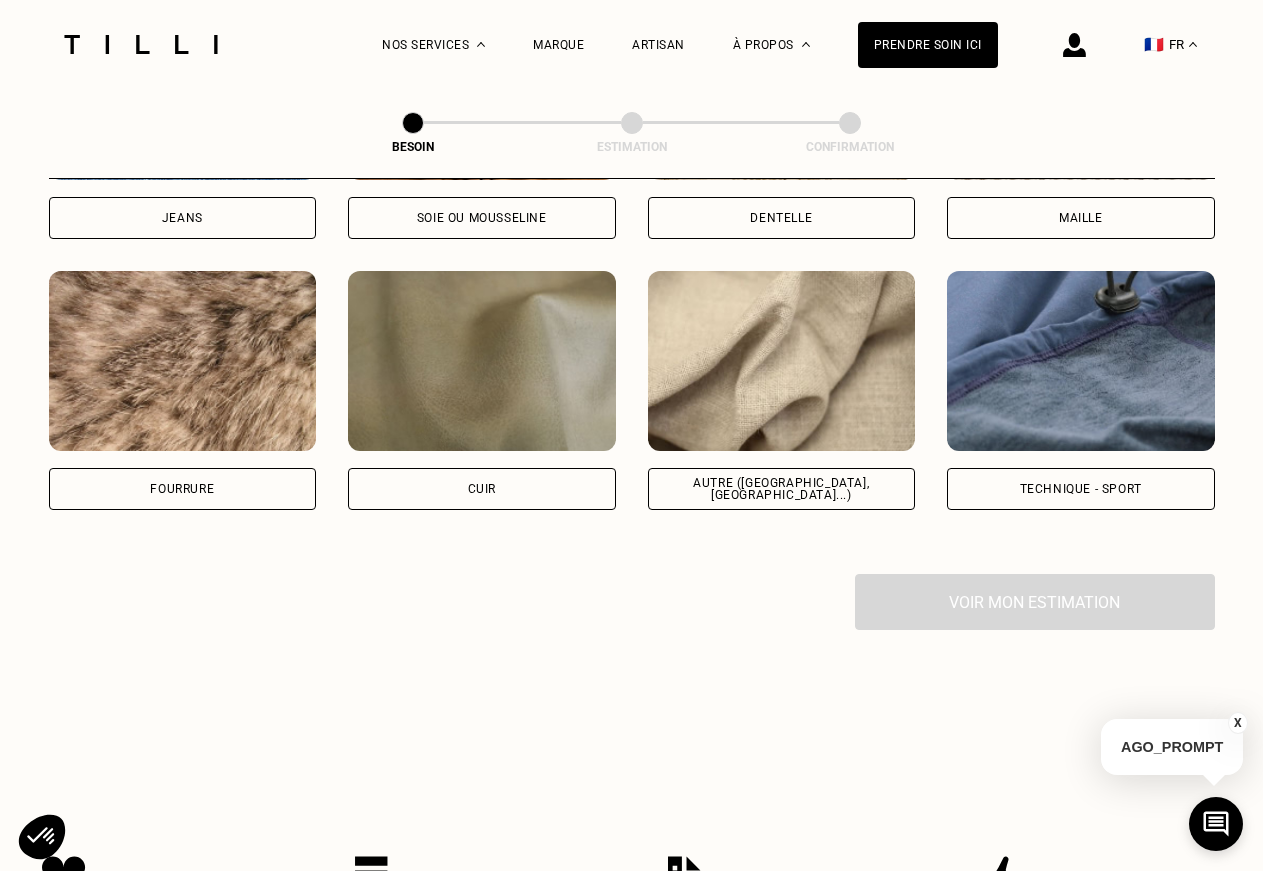 scroll, scrollTop: 2456, scrollLeft: 0, axis: vertical 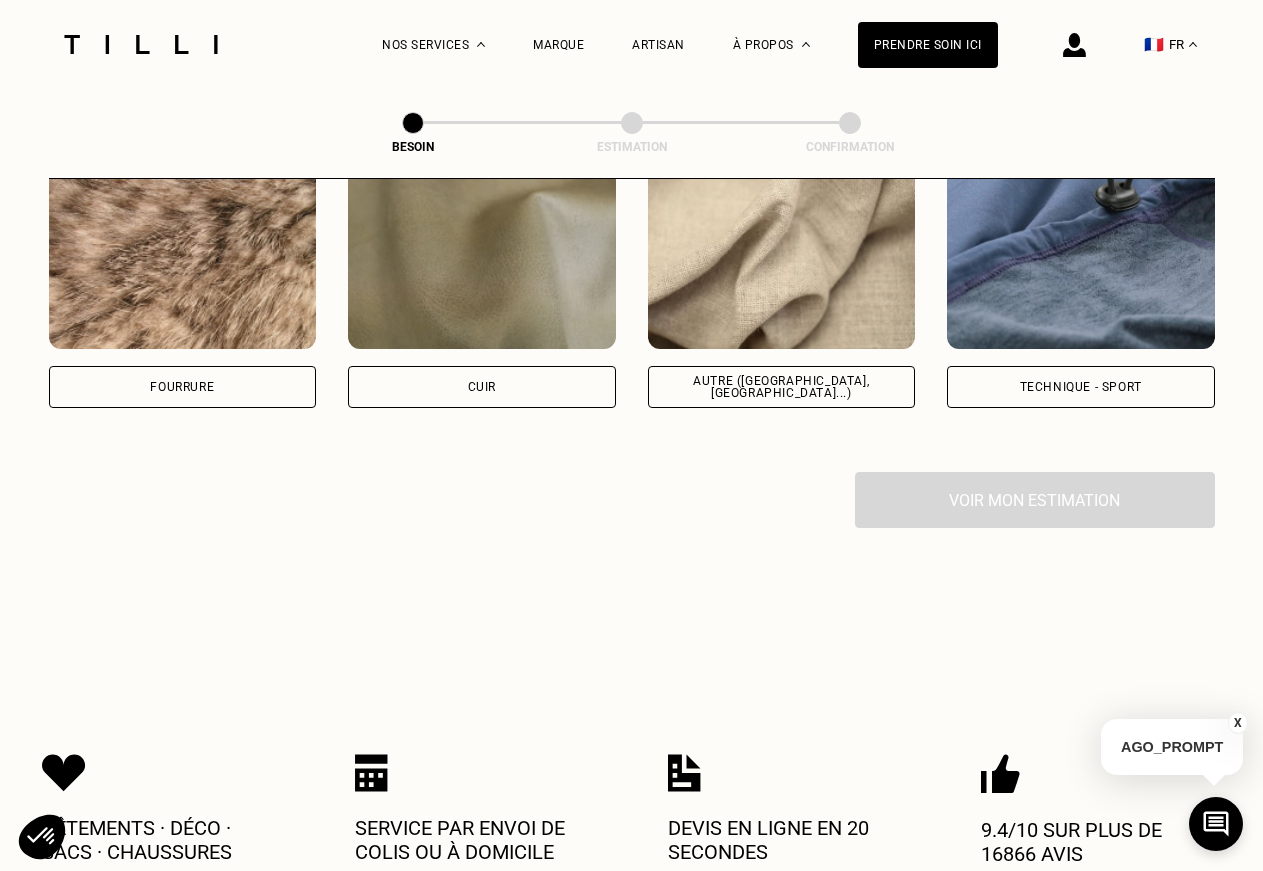 click on "Voir mon estimation" at bounding box center (632, 500) 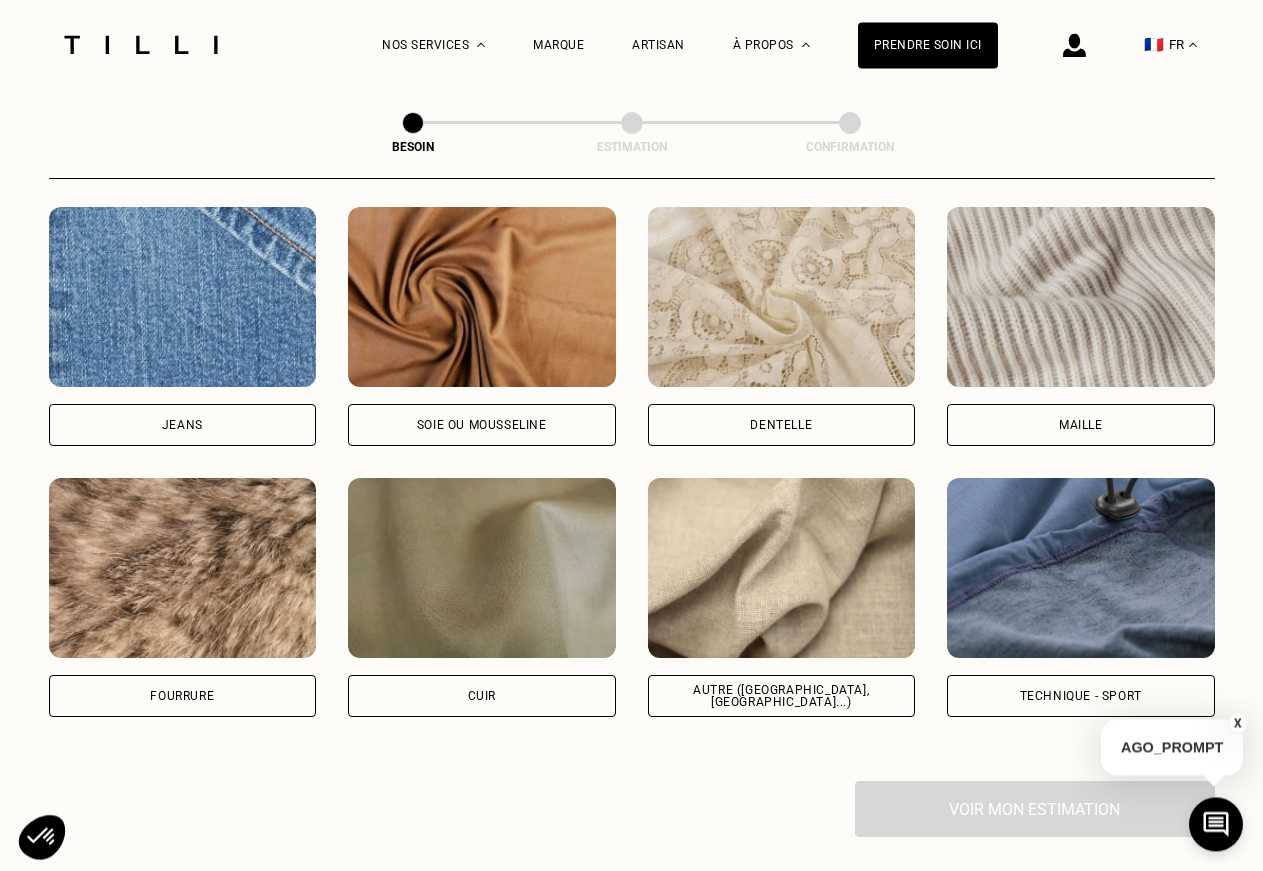 scroll, scrollTop: 2150, scrollLeft: 0, axis: vertical 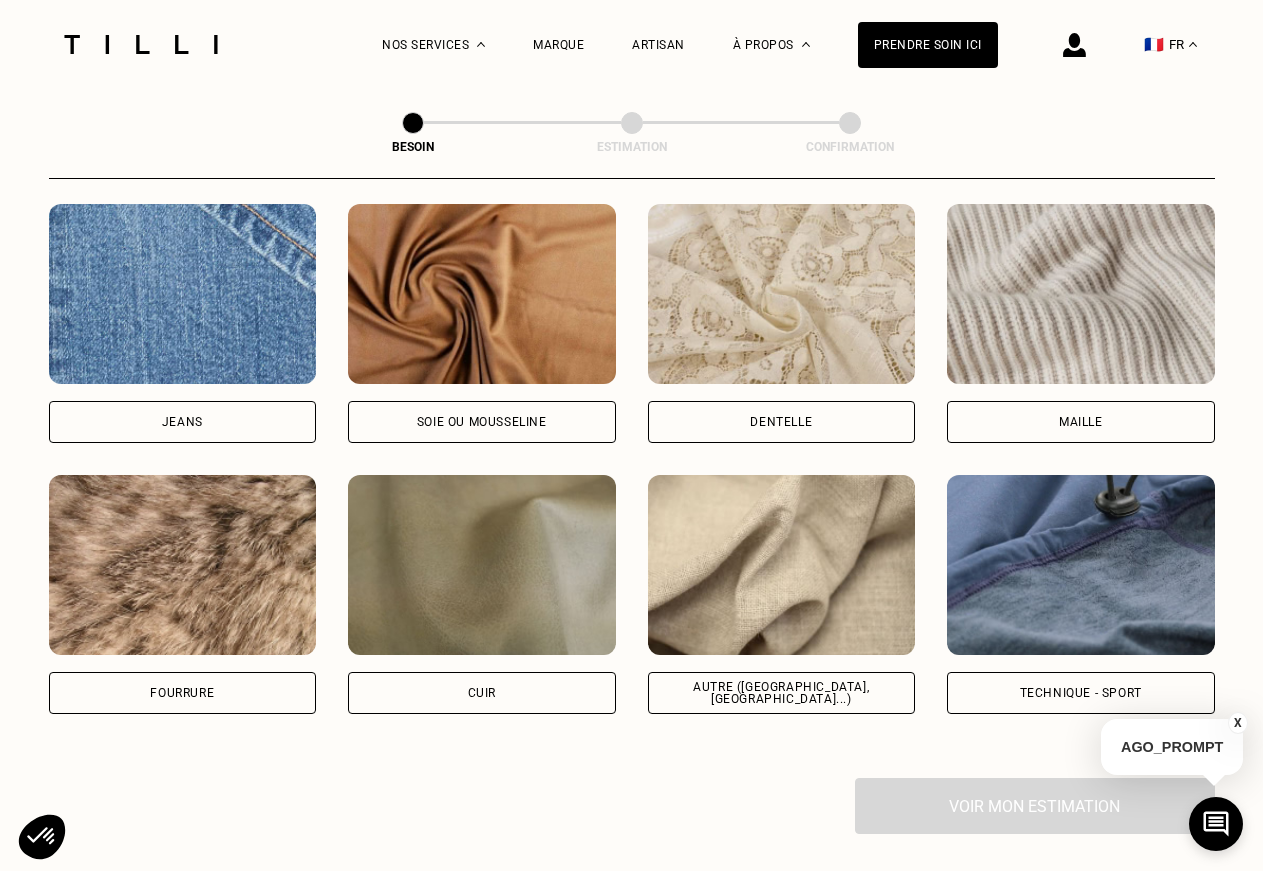 click on "Autre ([GEOGRAPHIC_DATA], [GEOGRAPHIC_DATA]...)" at bounding box center [782, 693] 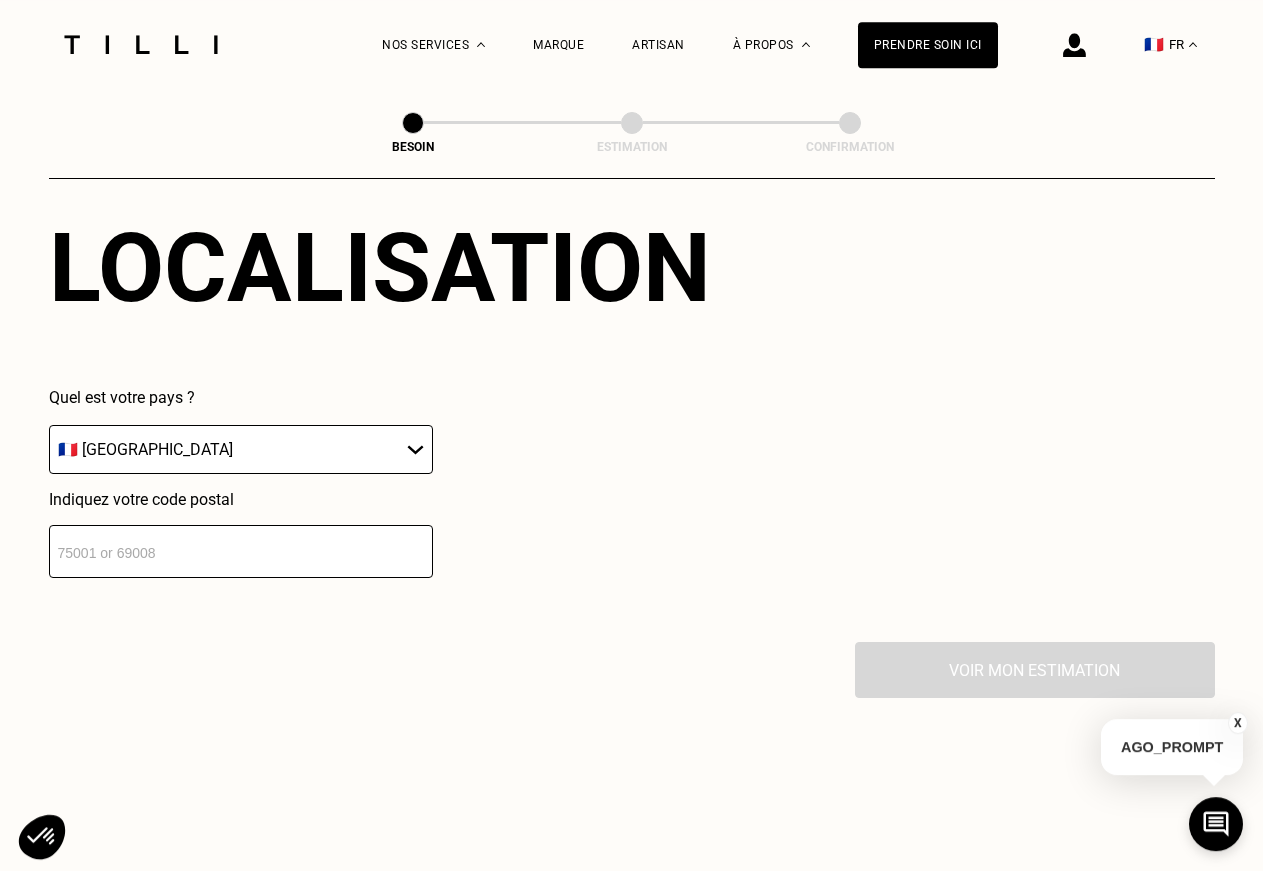 scroll, scrollTop: 2820, scrollLeft: 0, axis: vertical 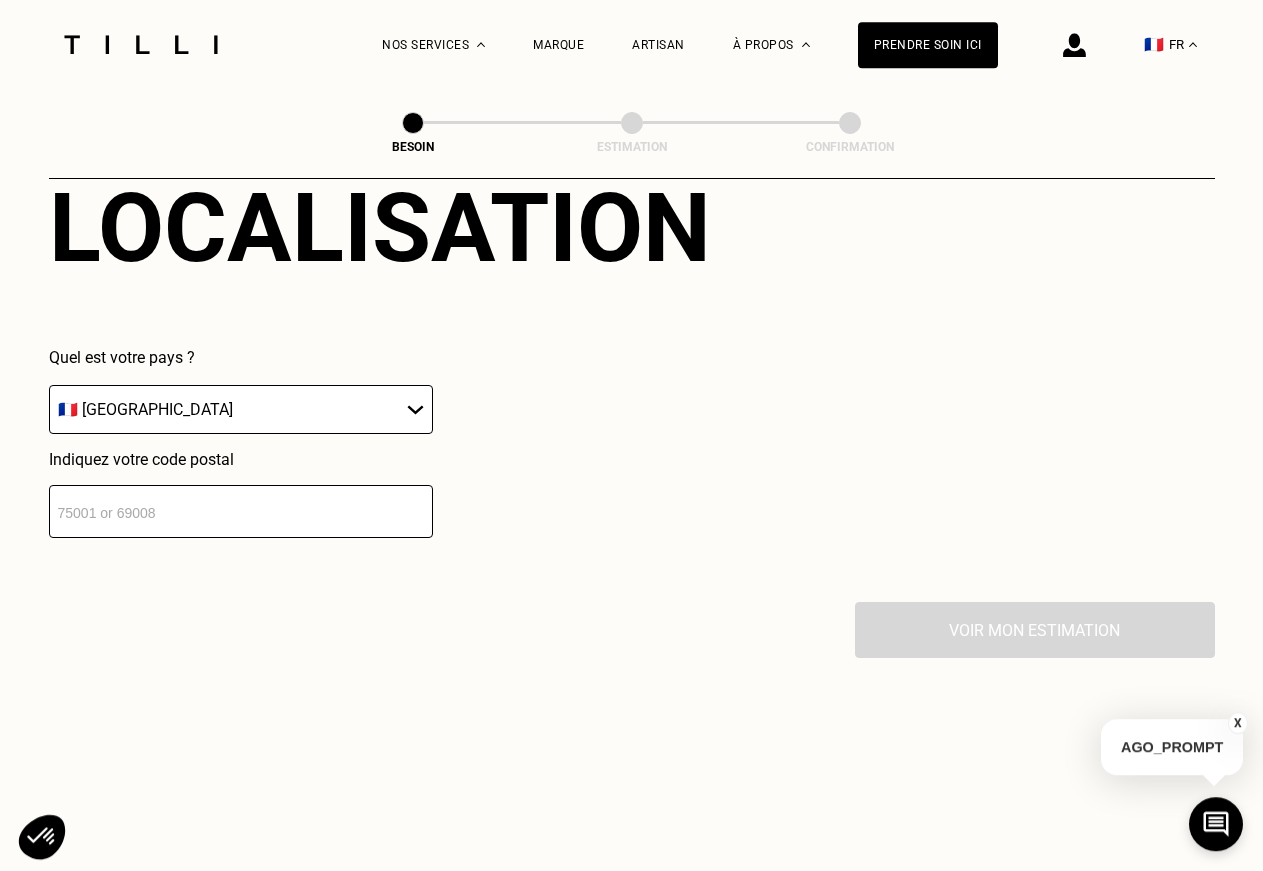 click at bounding box center [241, 511] 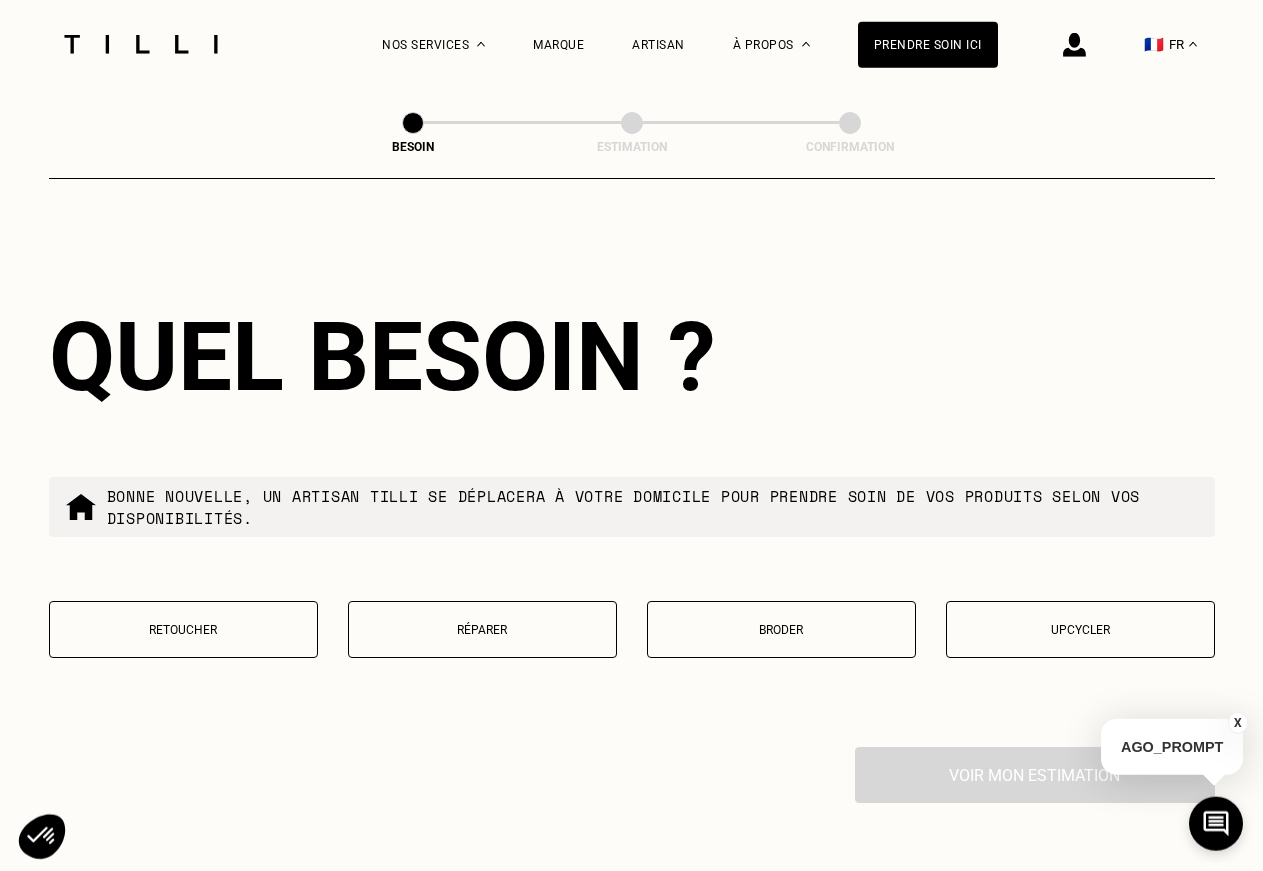 scroll, scrollTop: 3187, scrollLeft: 0, axis: vertical 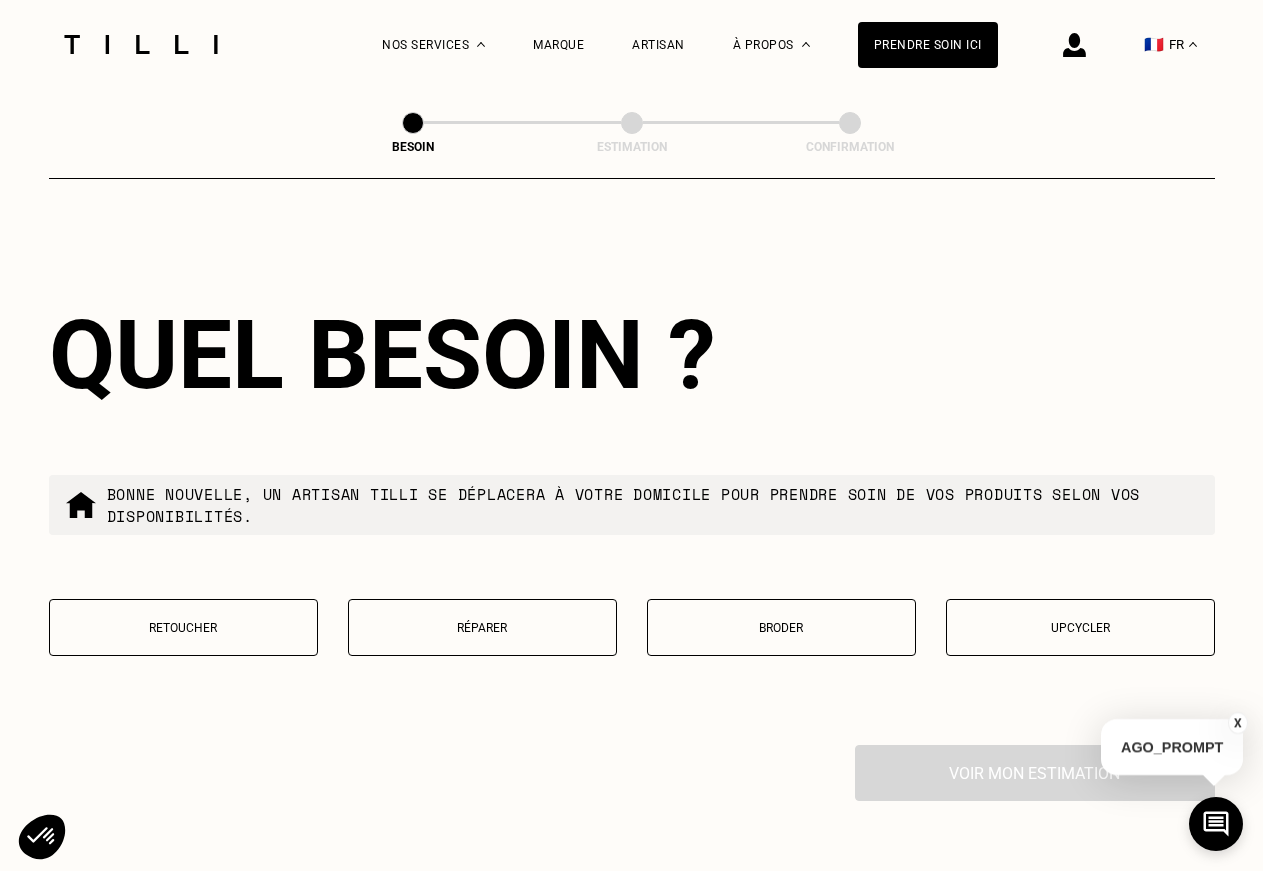 type on "33110" 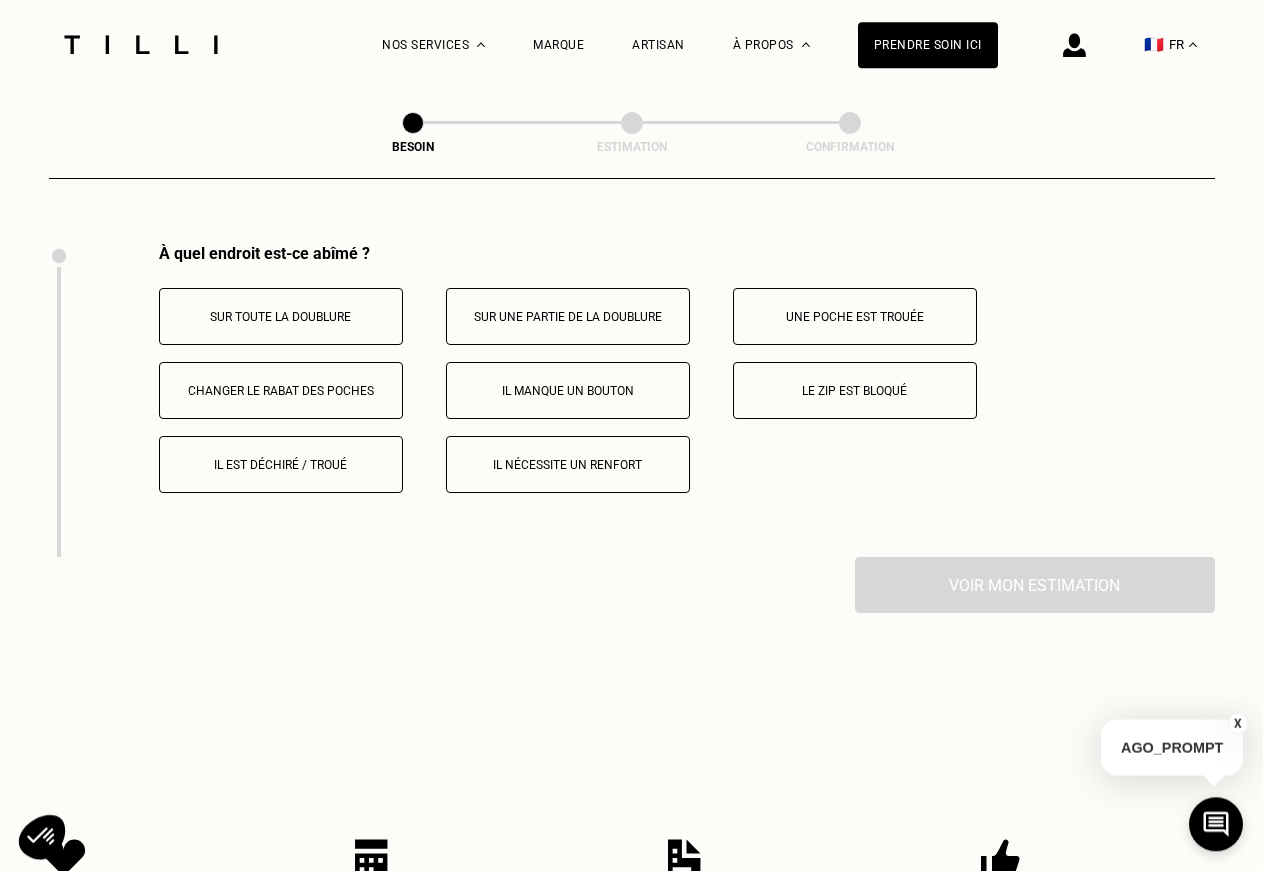 scroll, scrollTop: 3586, scrollLeft: 0, axis: vertical 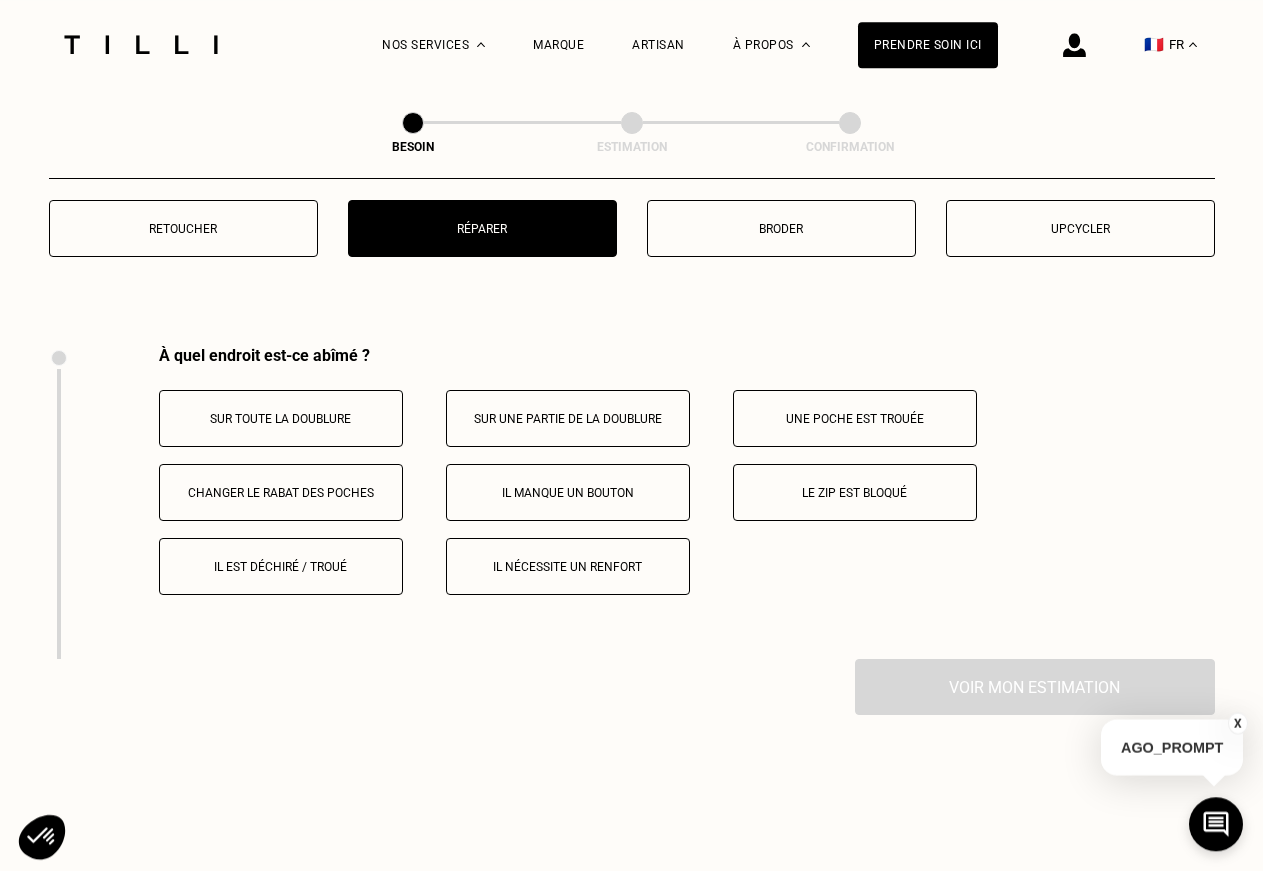click on "Retoucher" at bounding box center (183, 228) 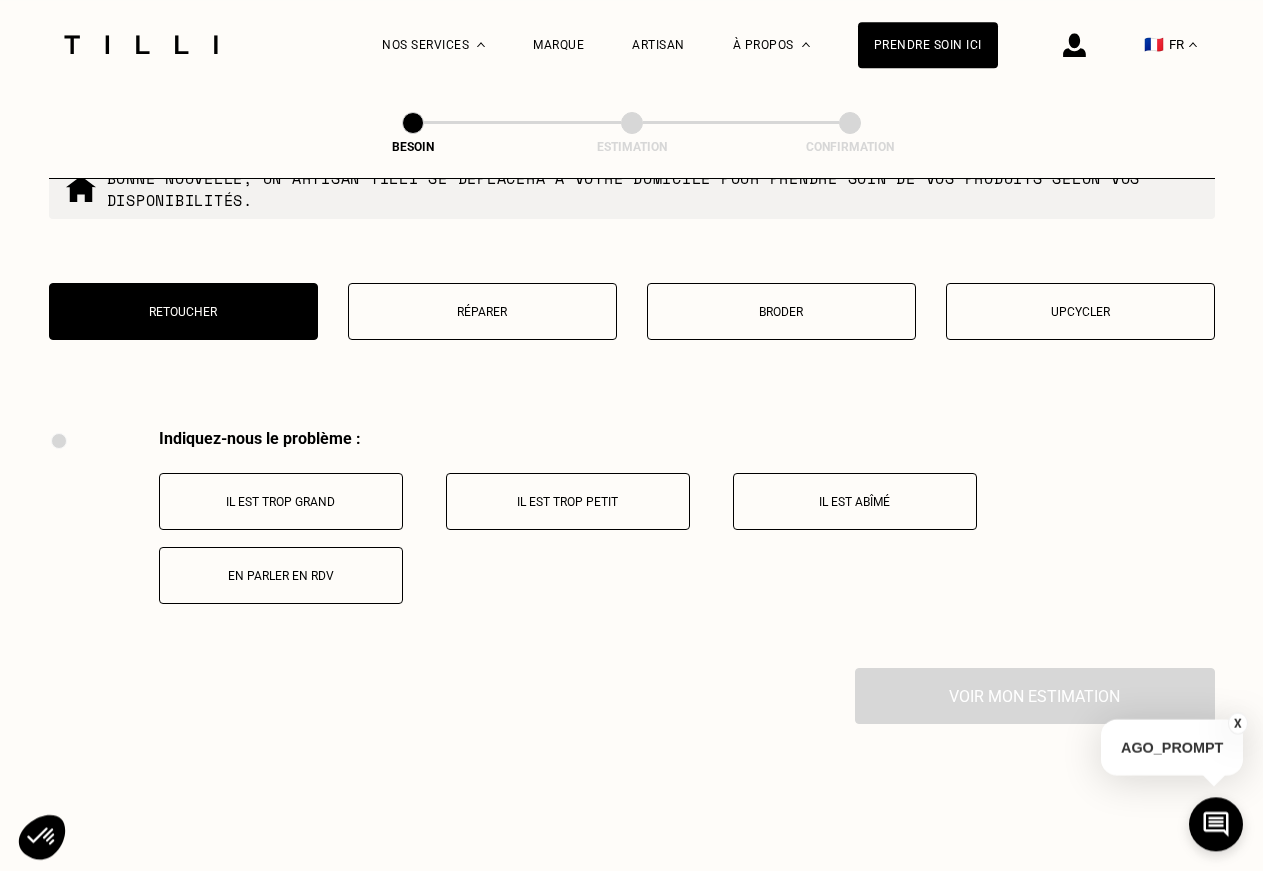 scroll, scrollTop: 3496, scrollLeft: 0, axis: vertical 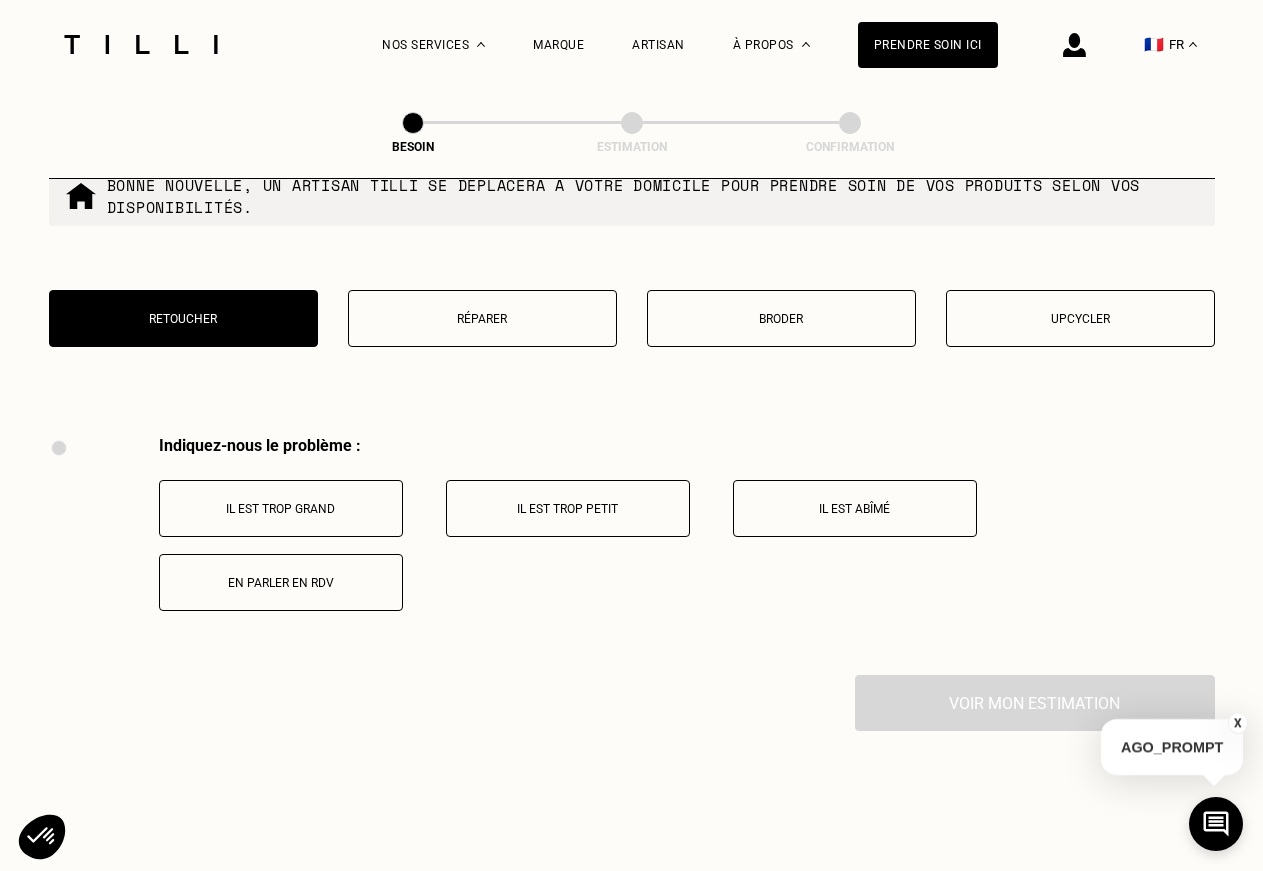 click on "Réparer" at bounding box center (482, 319) 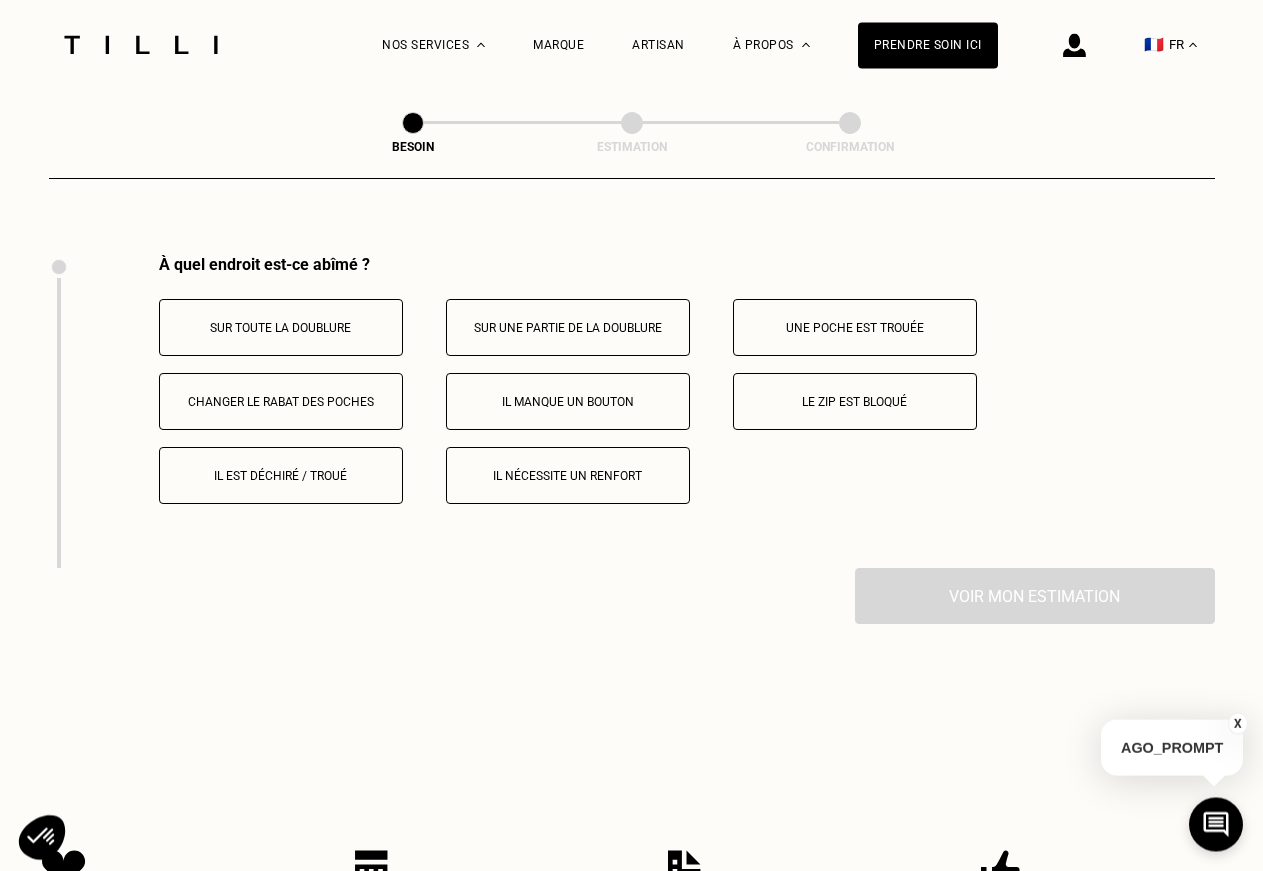 click on "Sur une partie de la doublure" at bounding box center (568, 327) 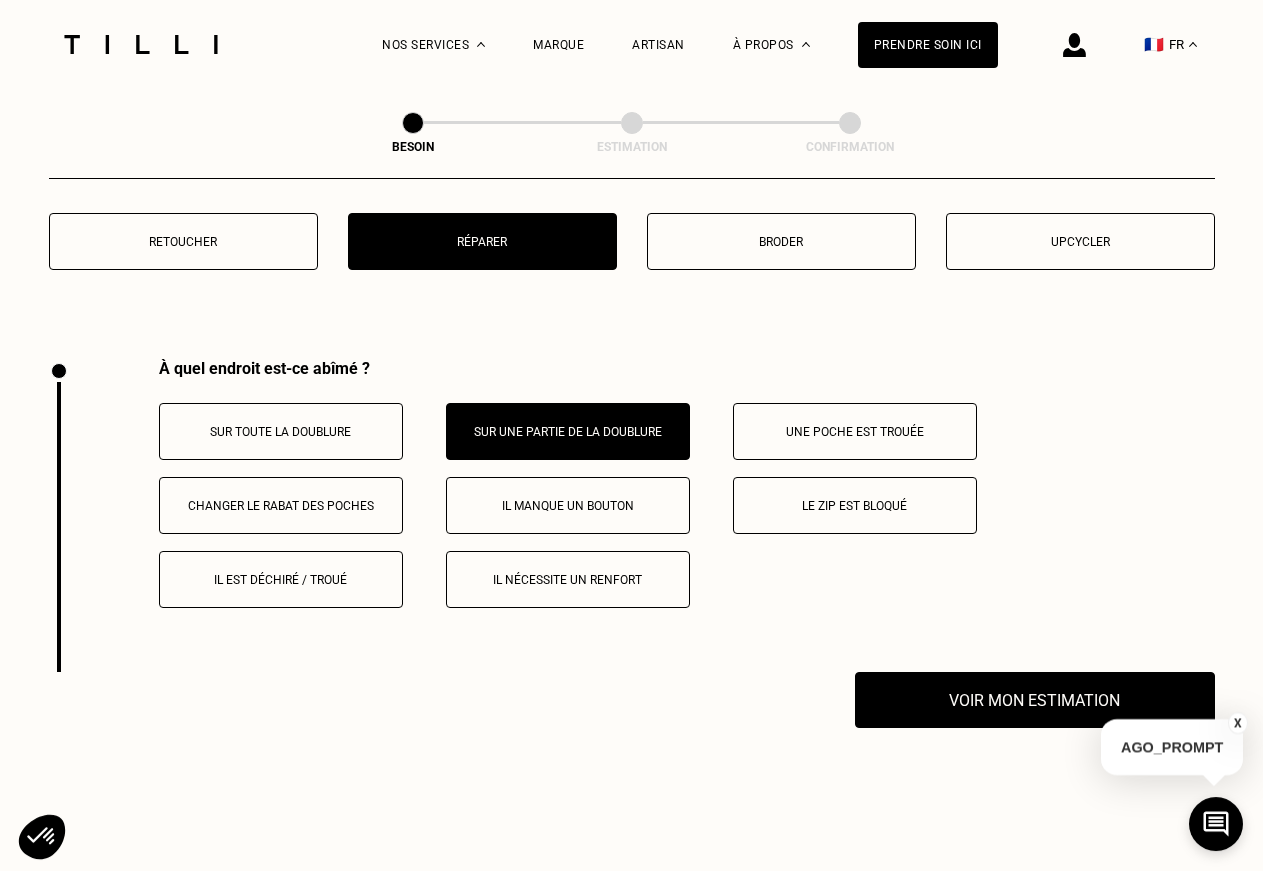 scroll, scrollTop: 3522, scrollLeft: 0, axis: vertical 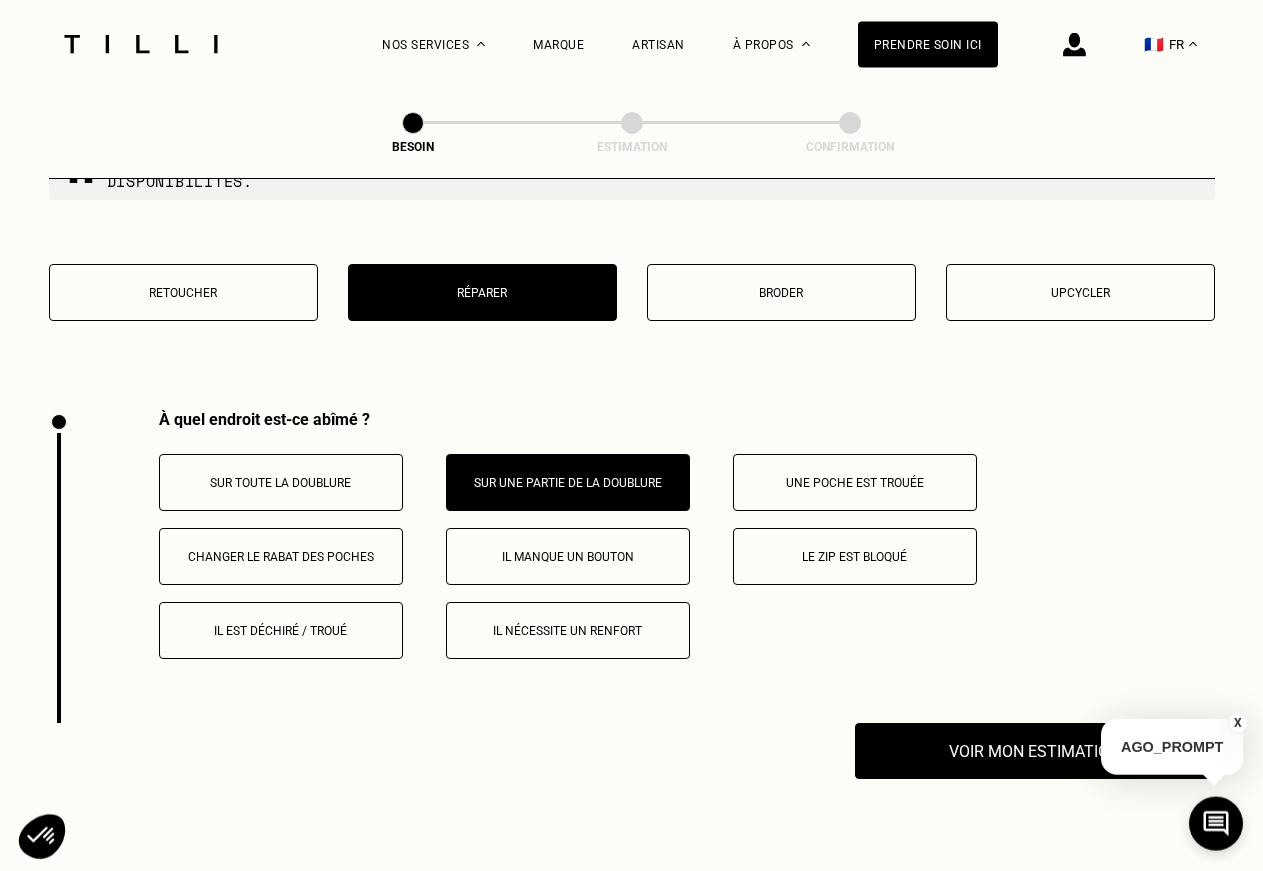 click on "Retoucher Réparer Broder Upcycler" at bounding box center (632, 305) 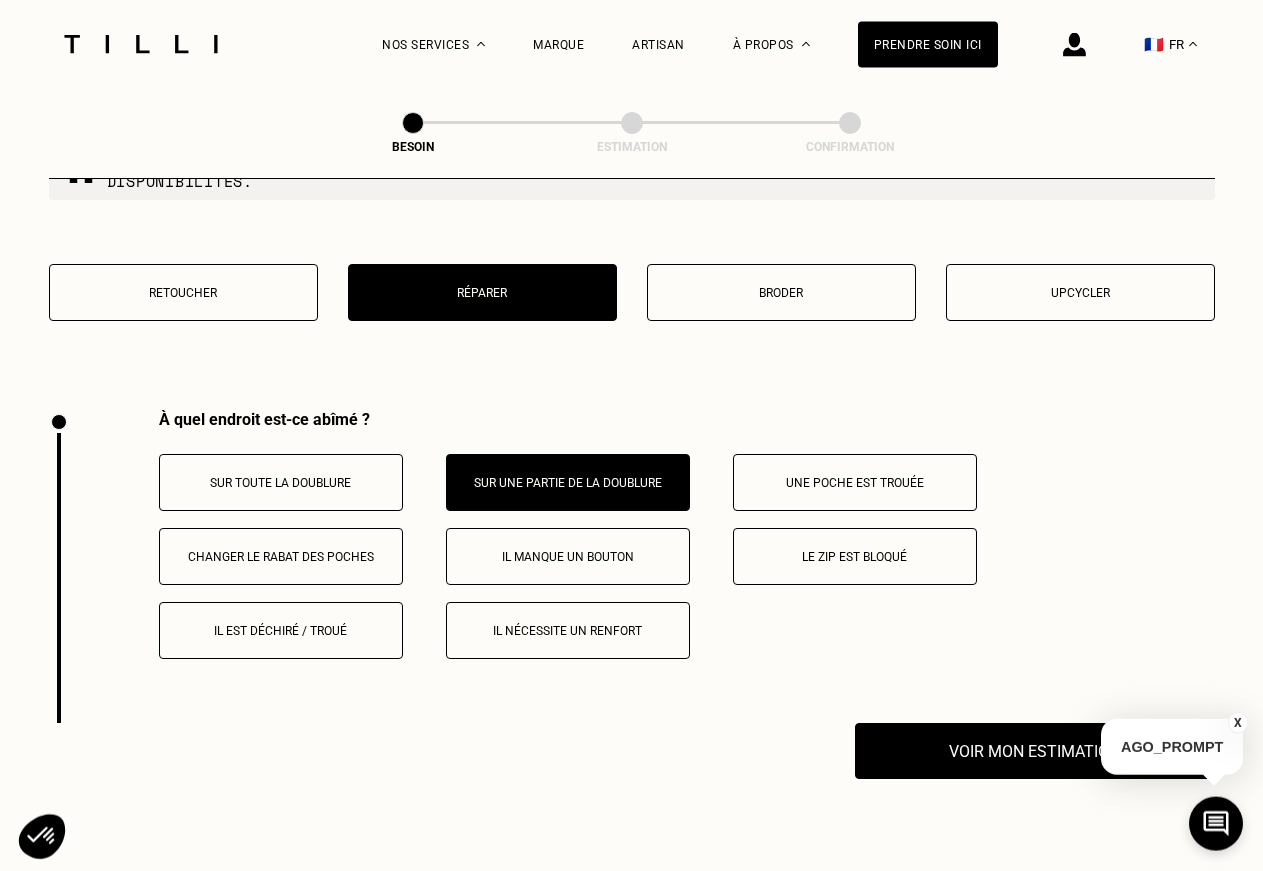 click on "Sur toute la doublure Sur une partie de la doublure Une poche est trouée Changer le rabat des poches Il manque un bouton Le zip est bloqué Il est déchiré / troué Il nécessite un renfort" at bounding box center [687, 556] 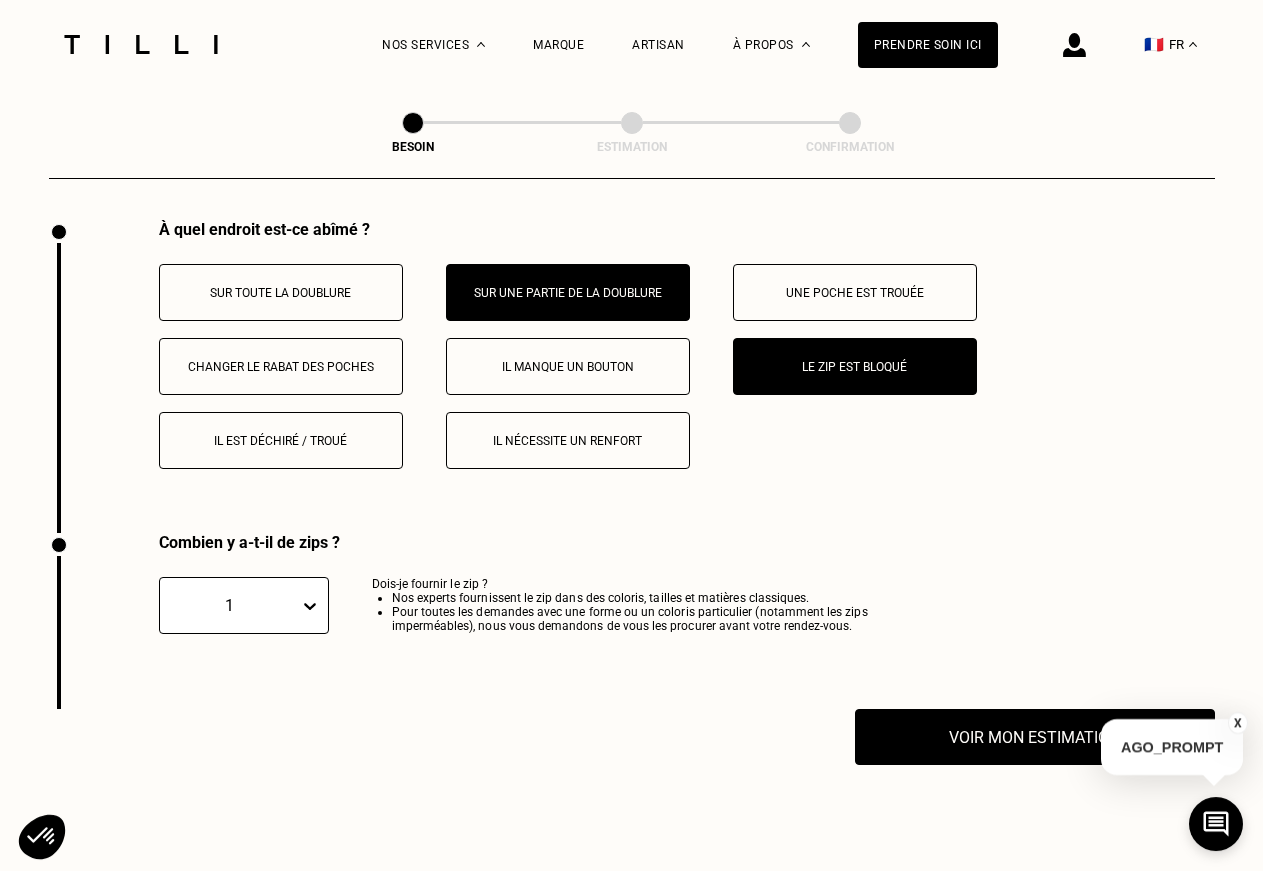 scroll, scrollTop: 3707, scrollLeft: 0, axis: vertical 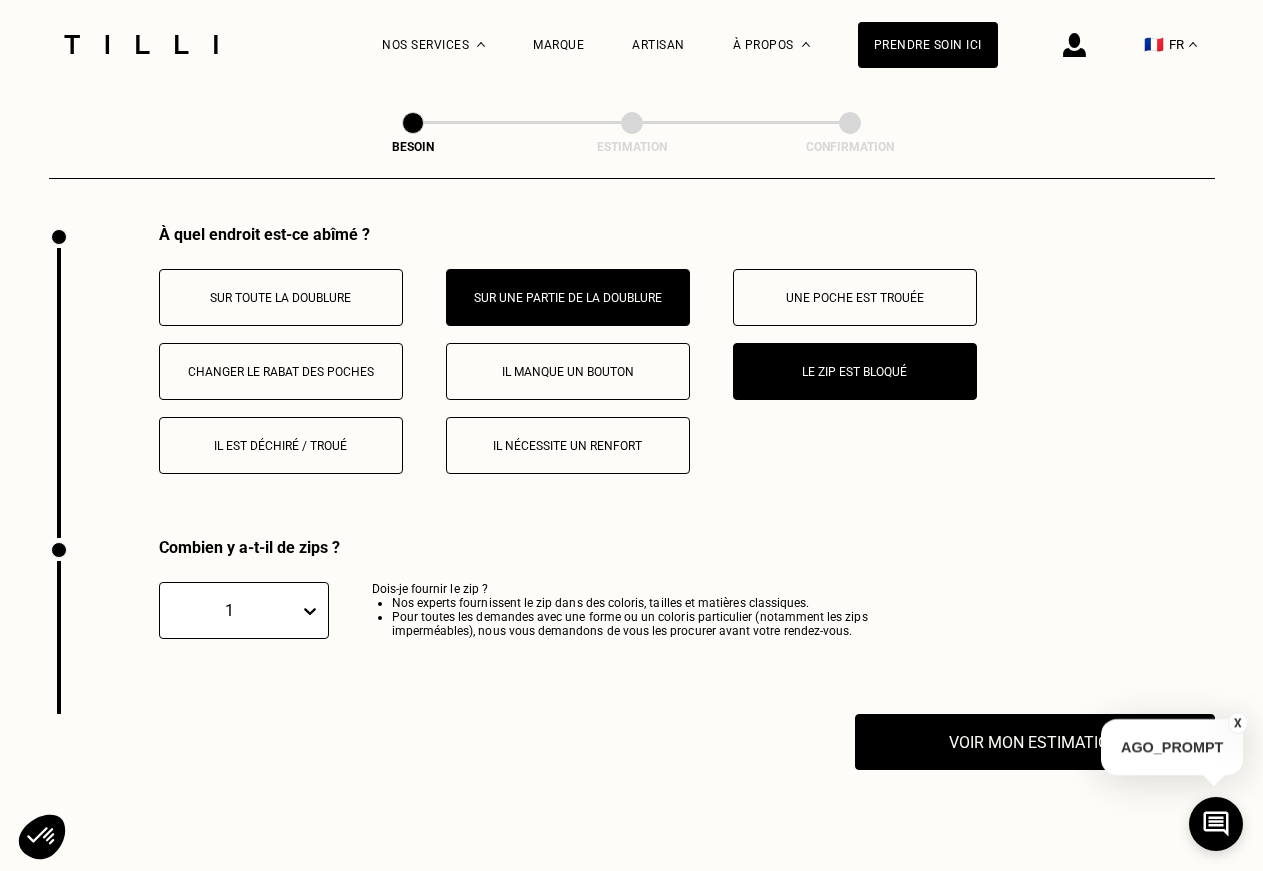 click on "Sur une partie de la doublure" at bounding box center (568, 297) 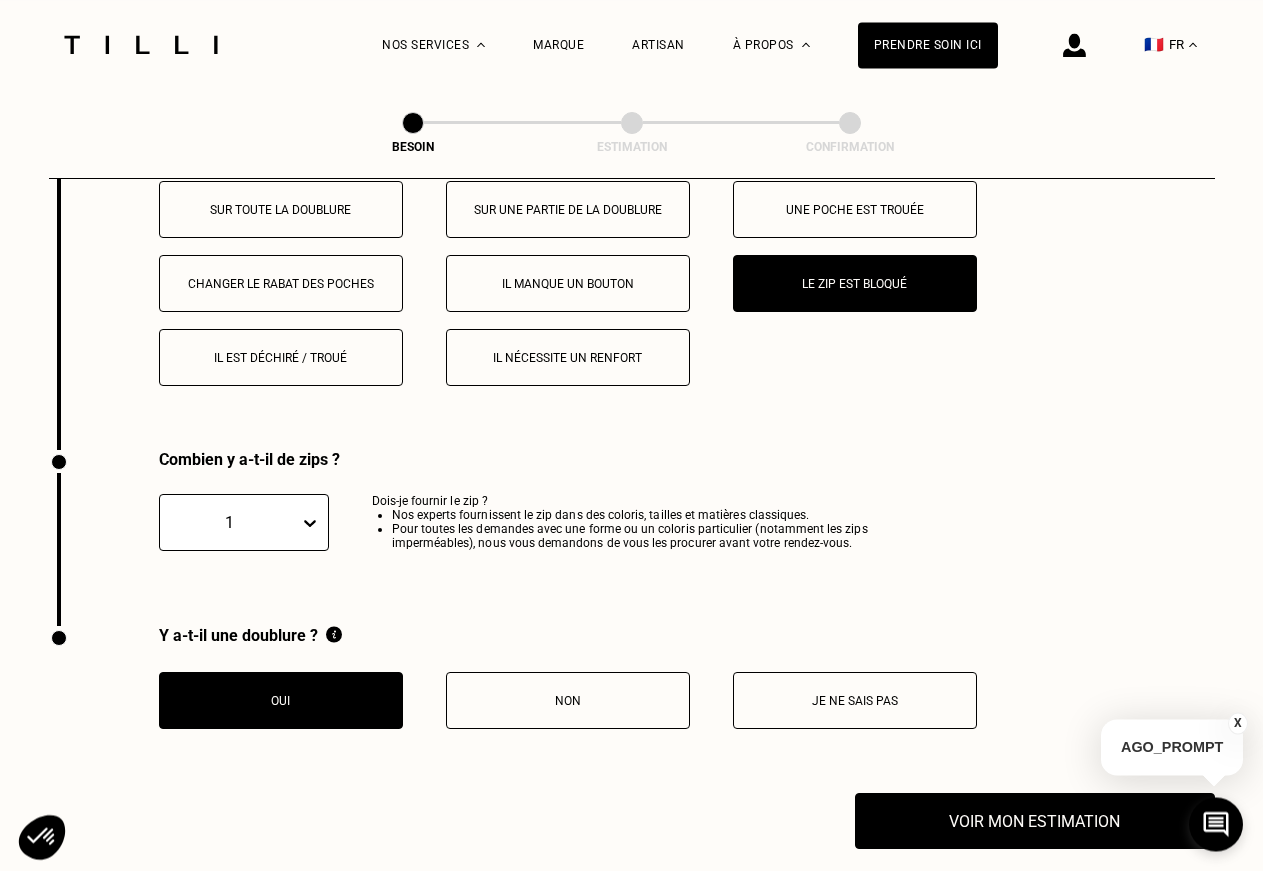 scroll, scrollTop: 3707, scrollLeft: 0, axis: vertical 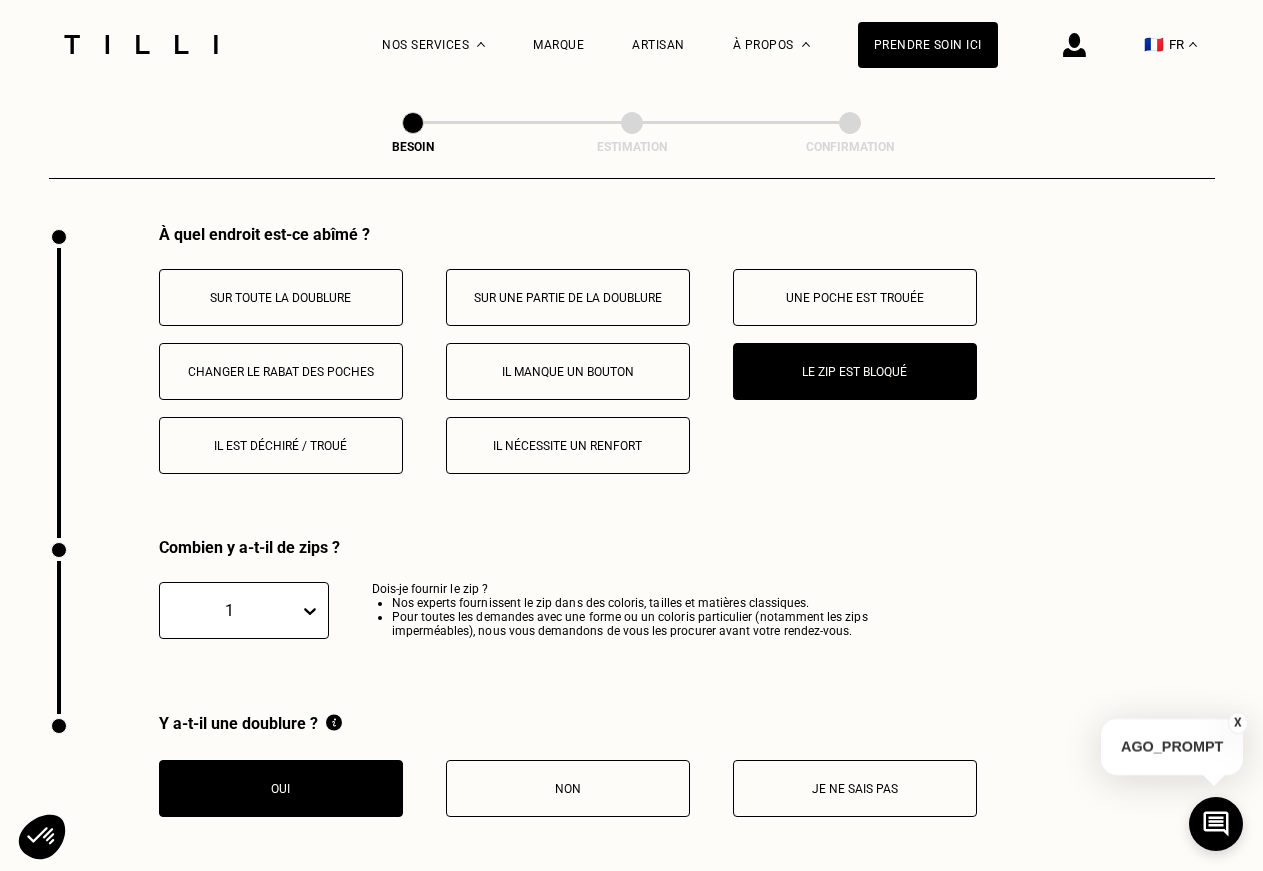 click on "Le zip est bloqué" at bounding box center [855, 371] 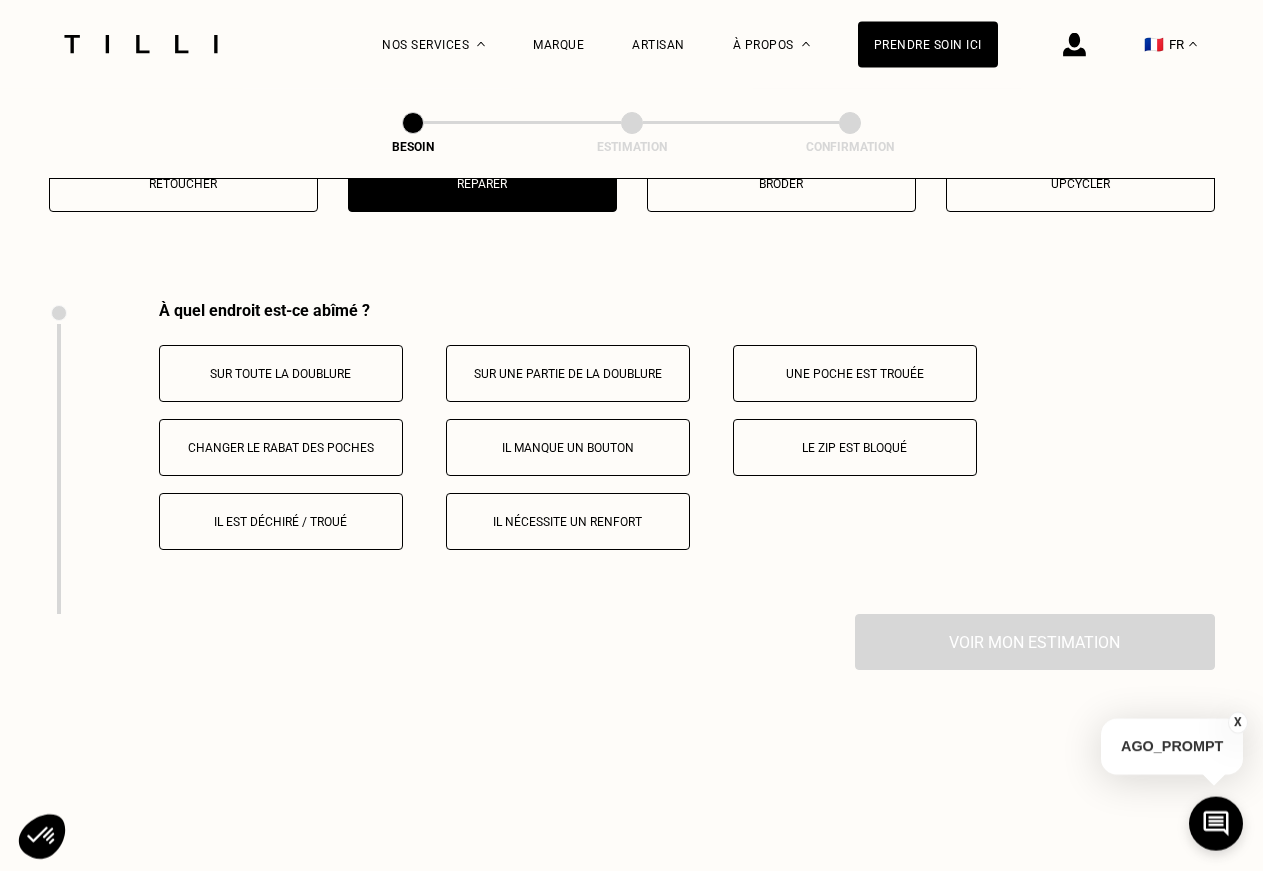 scroll, scrollTop: 3605, scrollLeft: 0, axis: vertical 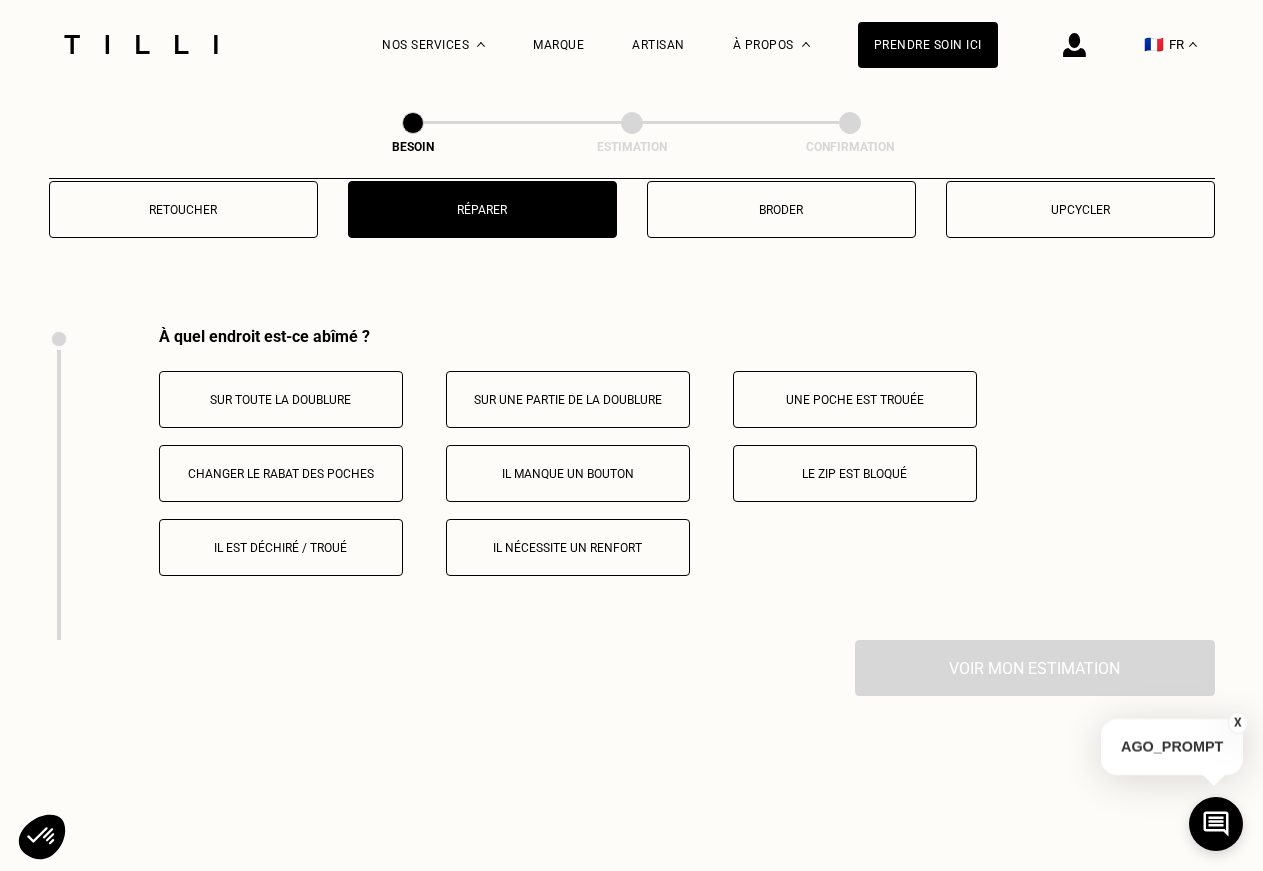 click on "Il est déchiré / troué" at bounding box center [281, 548] 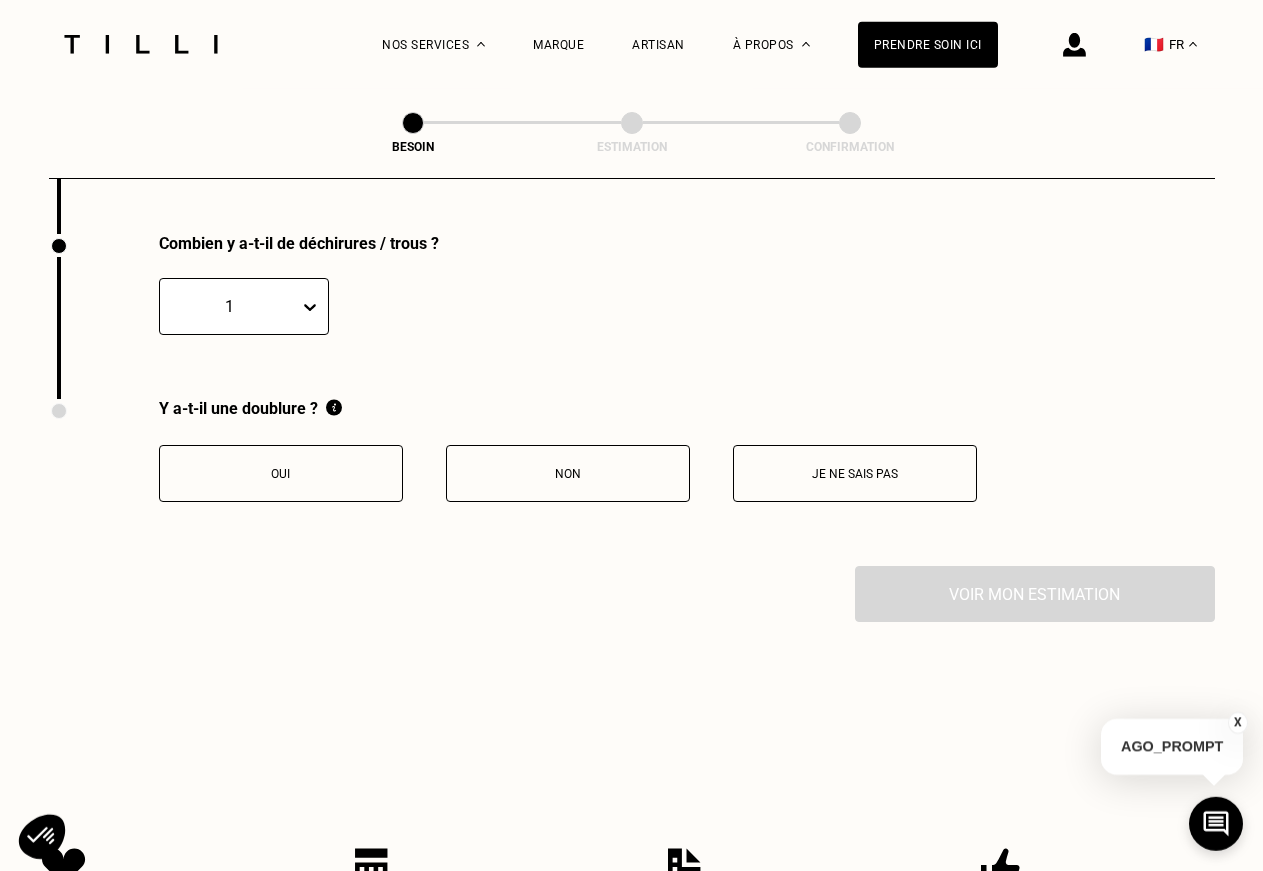 scroll, scrollTop: 4013, scrollLeft: 0, axis: vertical 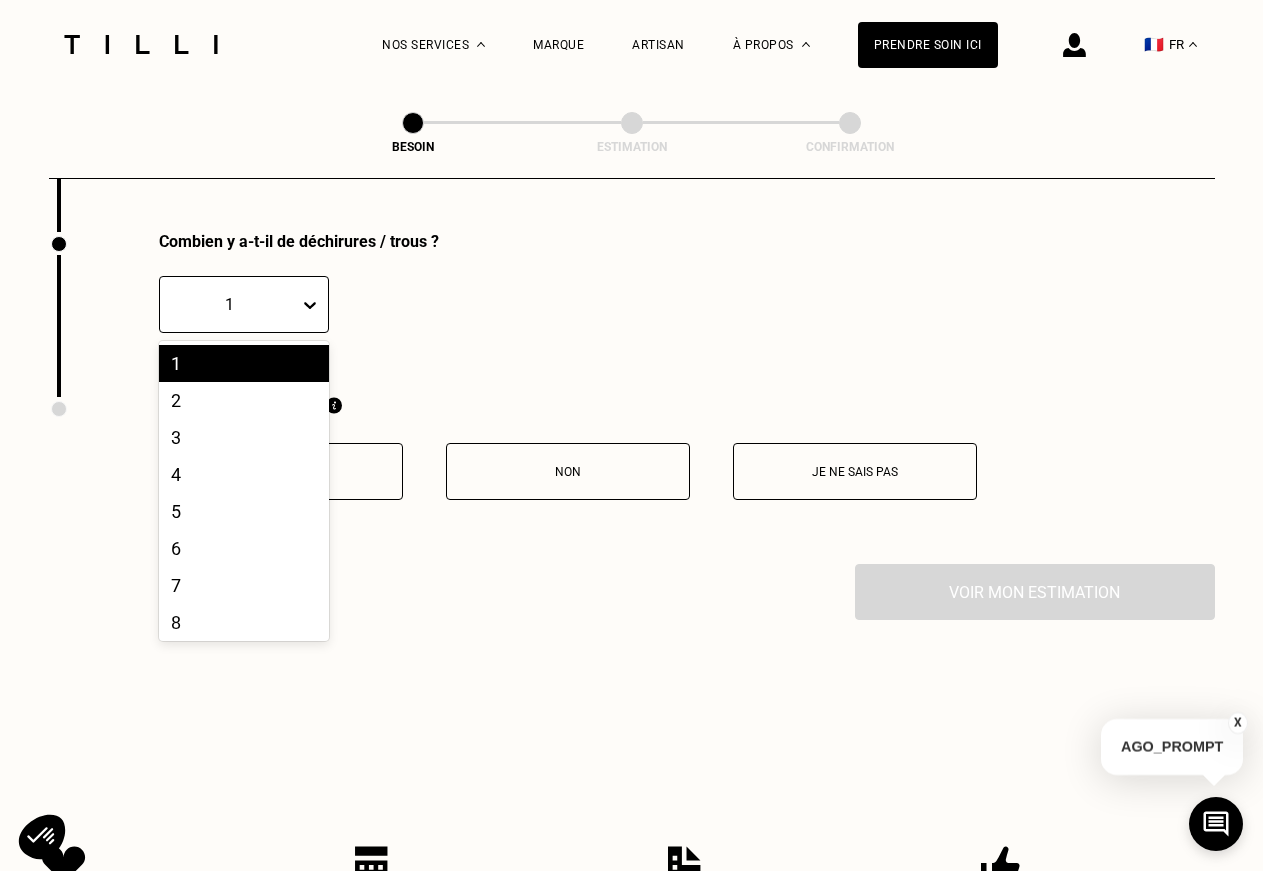 click 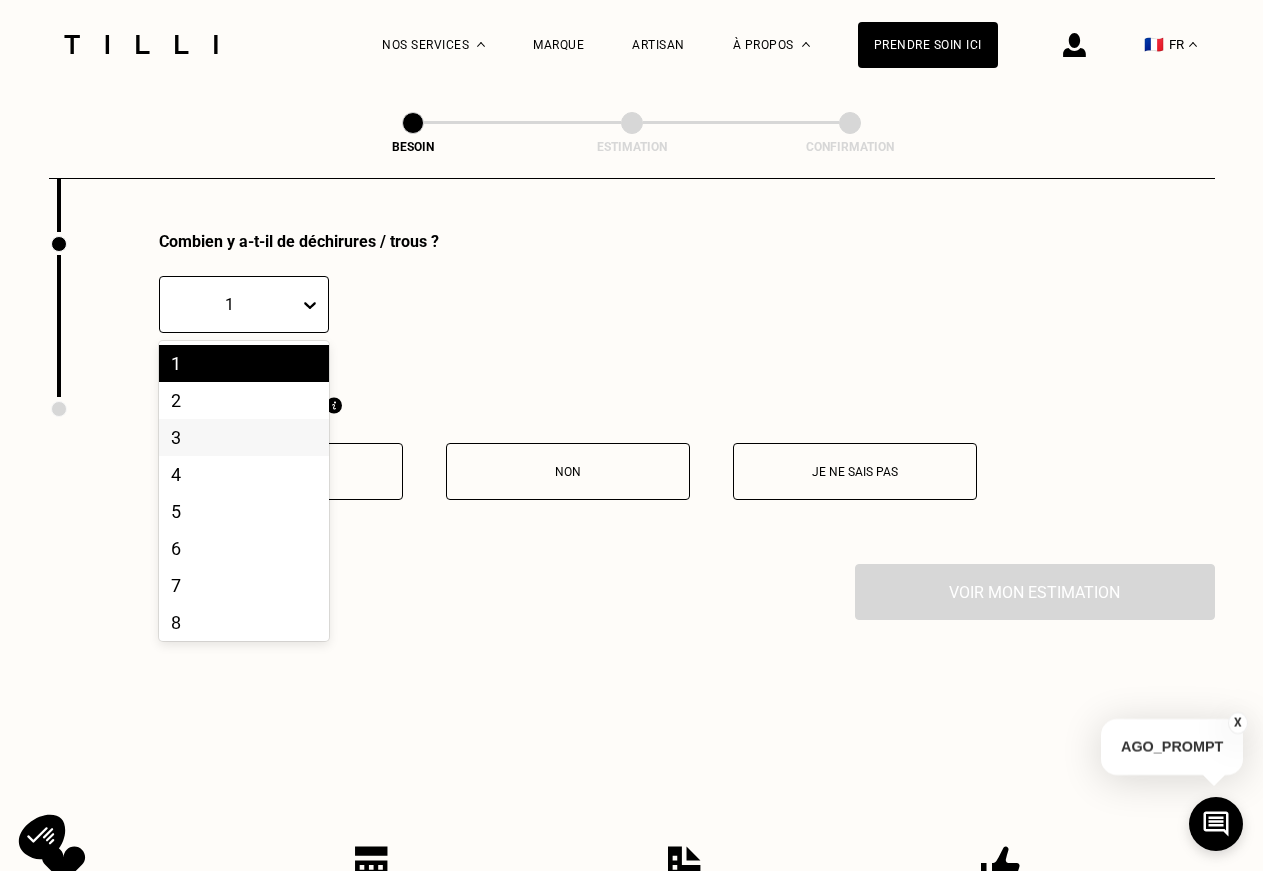 click on "3" at bounding box center (244, 437) 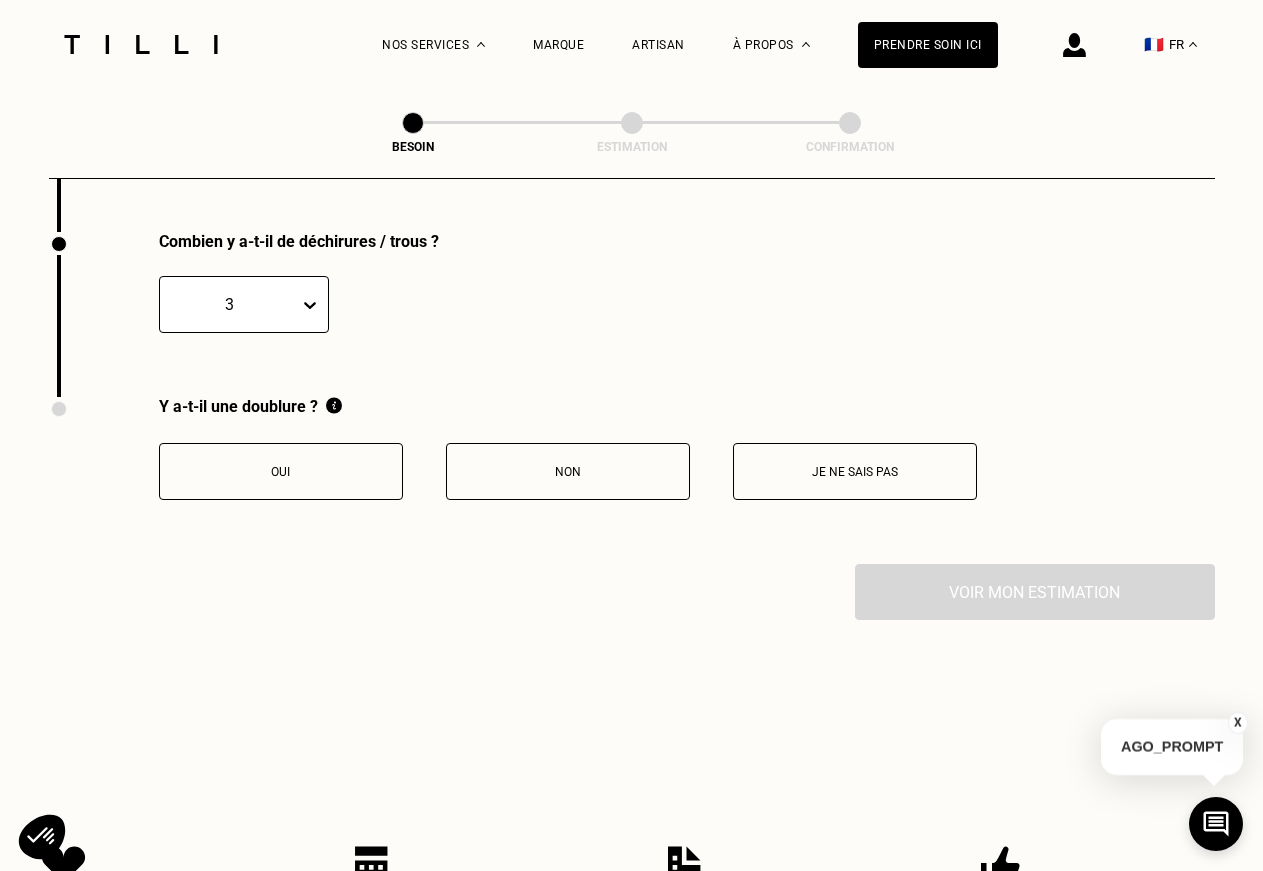 click on "Je ne sais pas" at bounding box center [855, 471] 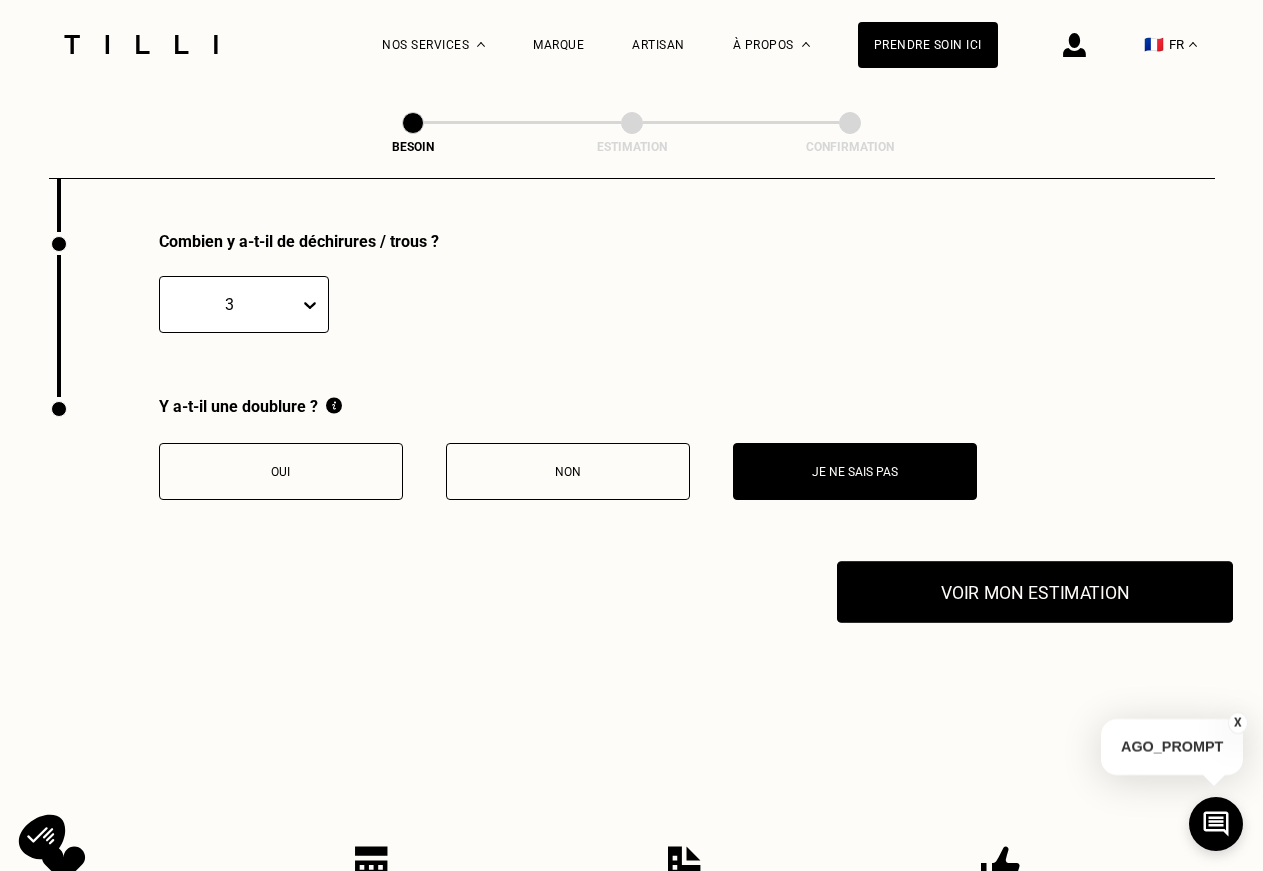 click on "Voir mon estimation" at bounding box center [1035, 592] 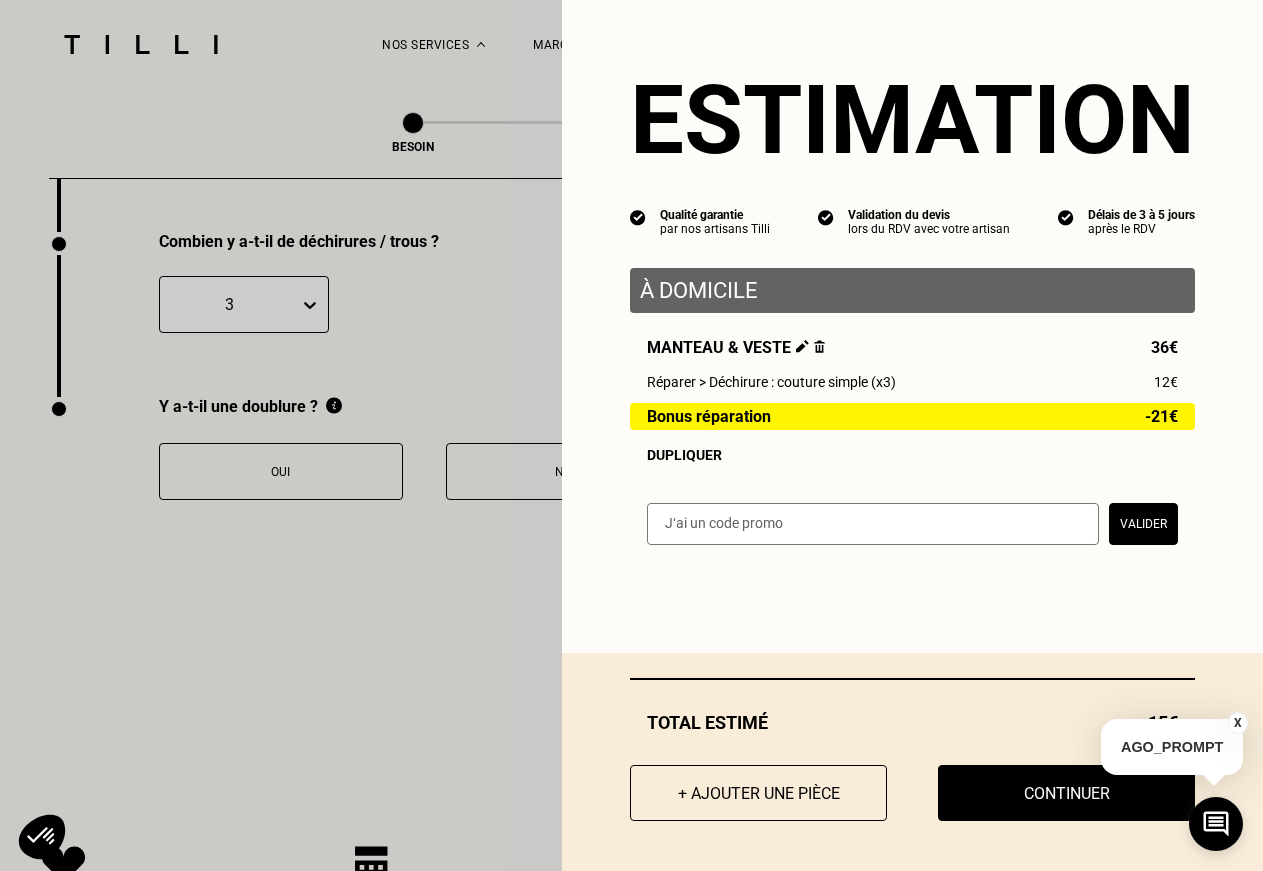 click at bounding box center [873, 524] 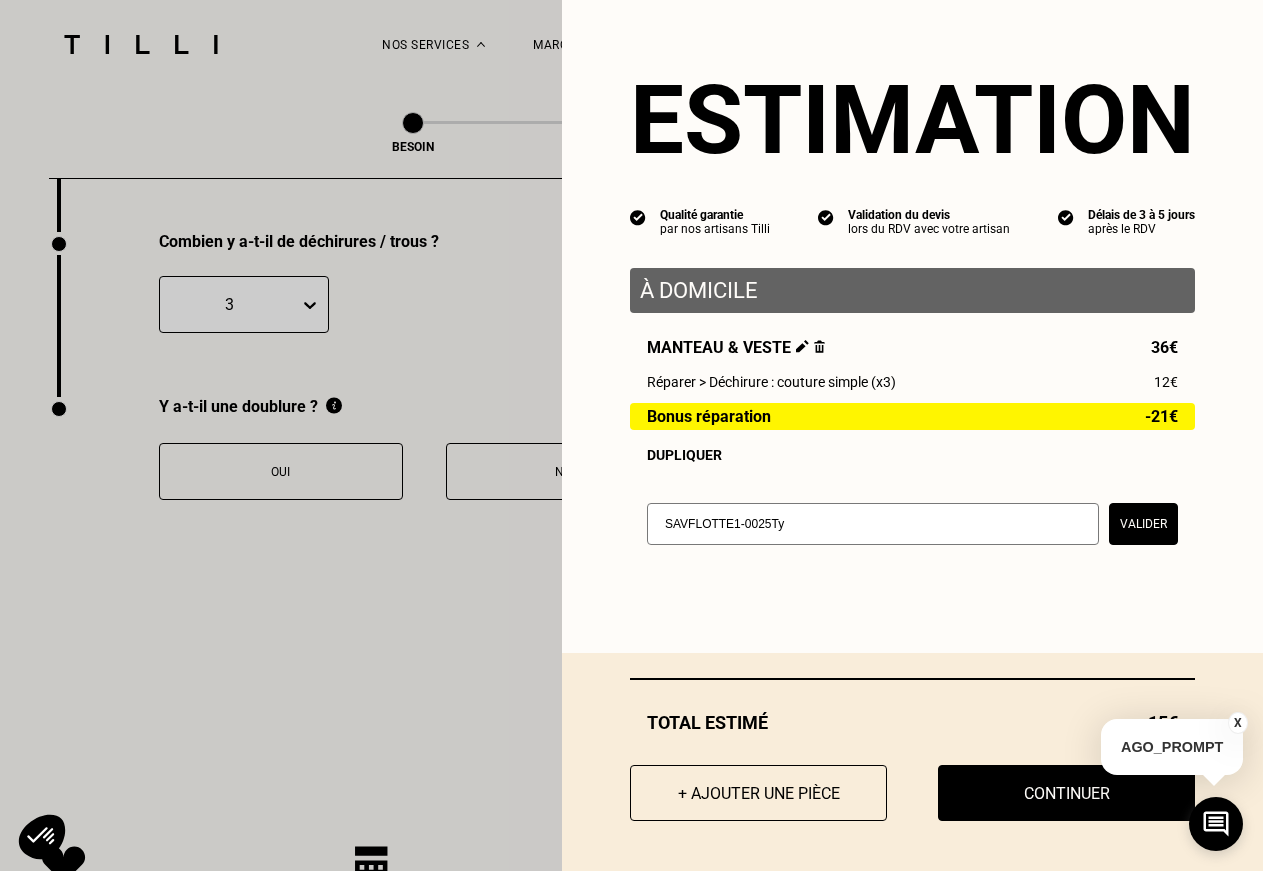 type on "SAVFLOTTE1-0025Ty" 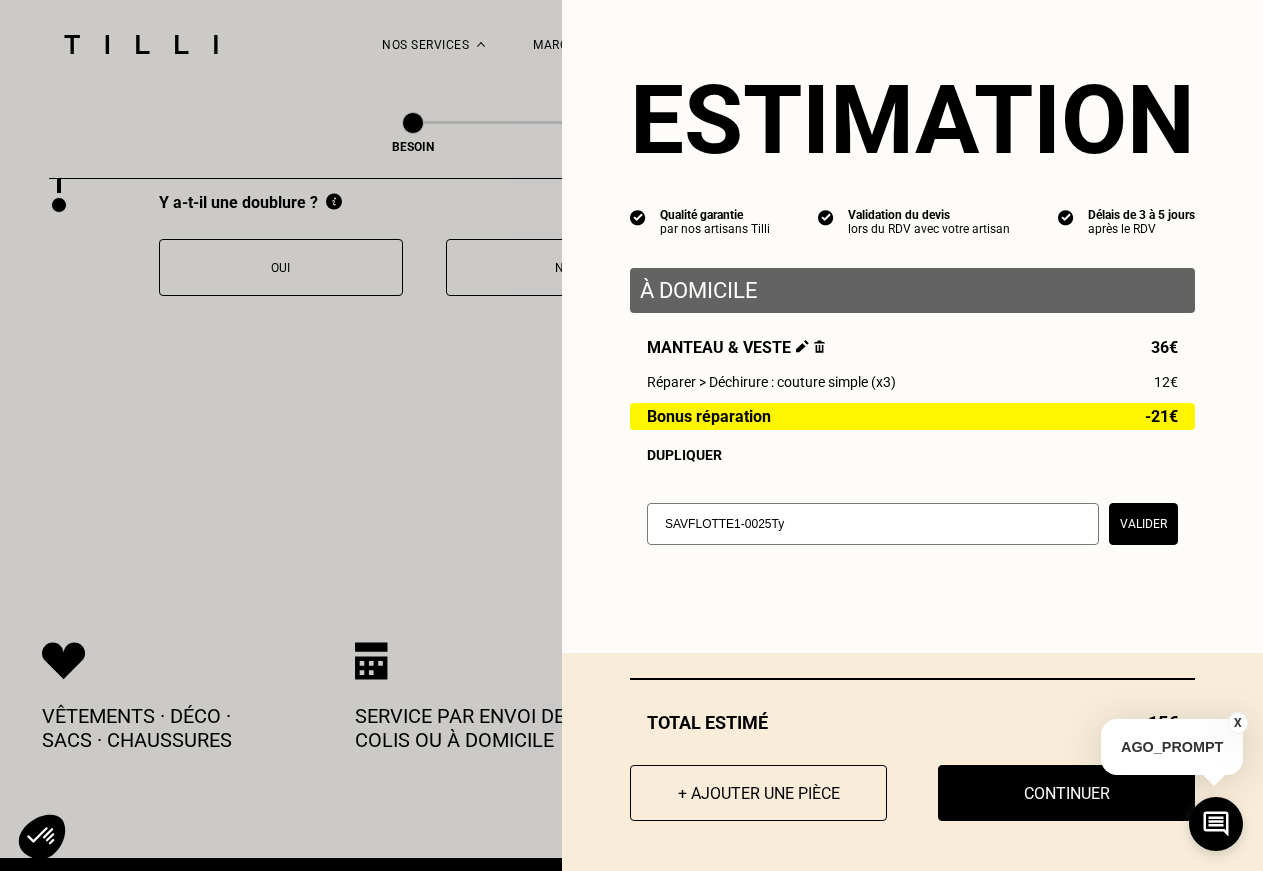 scroll, scrollTop: 4319, scrollLeft: 0, axis: vertical 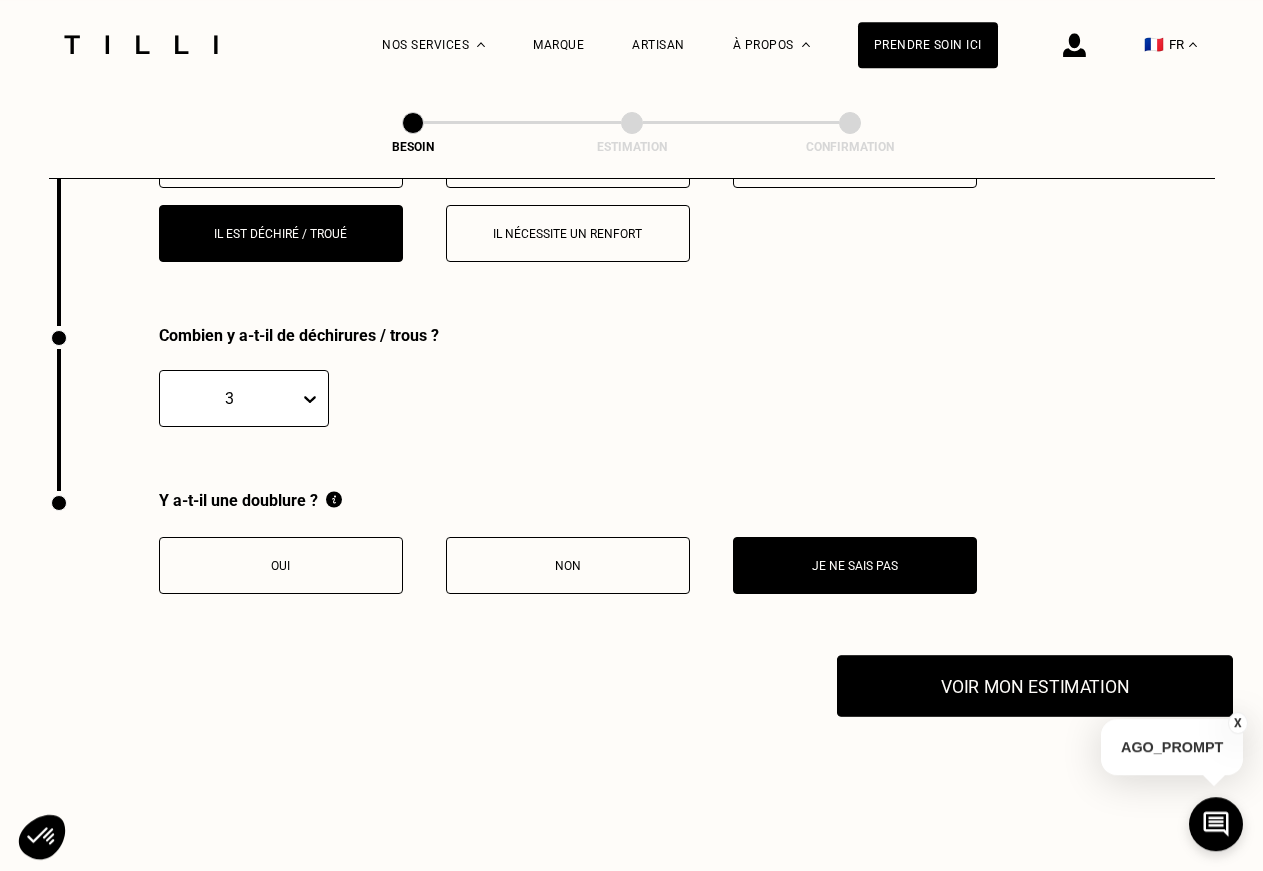 drag, startPoint x: 1074, startPoint y: 671, endPoint x: 1078, endPoint y: 696, distance: 25.317978 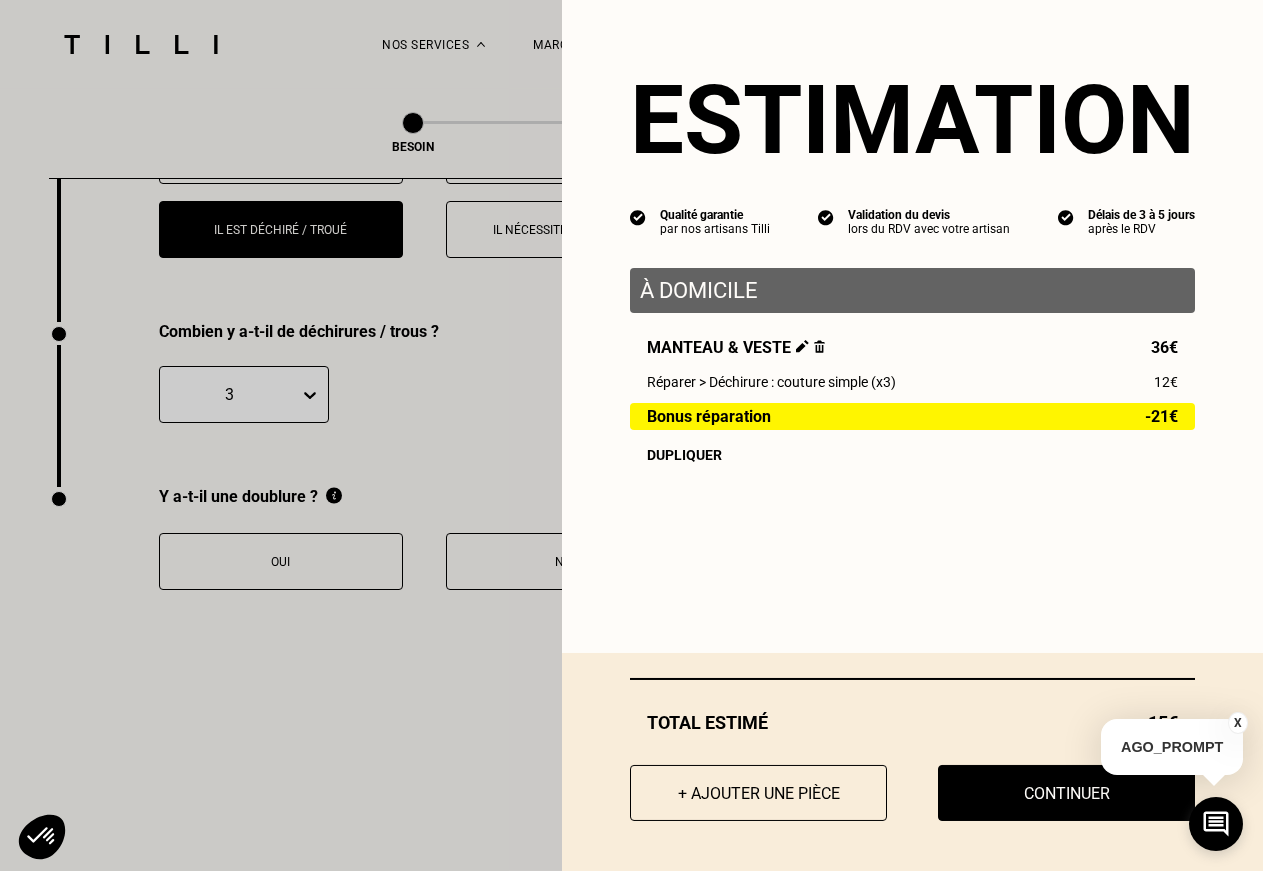 scroll, scrollTop: 3919, scrollLeft: 0, axis: vertical 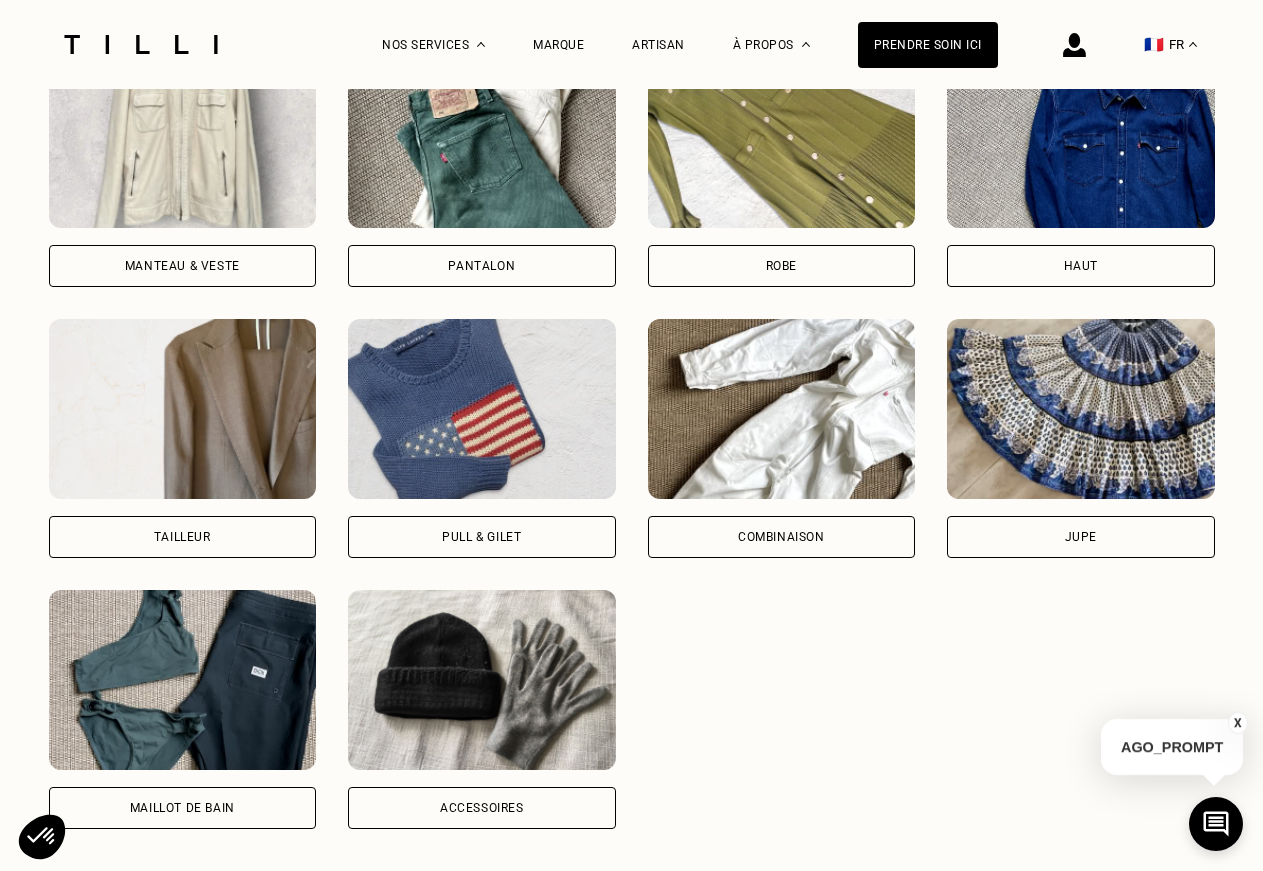 click on "Manteau & Veste" at bounding box center [183, 167] 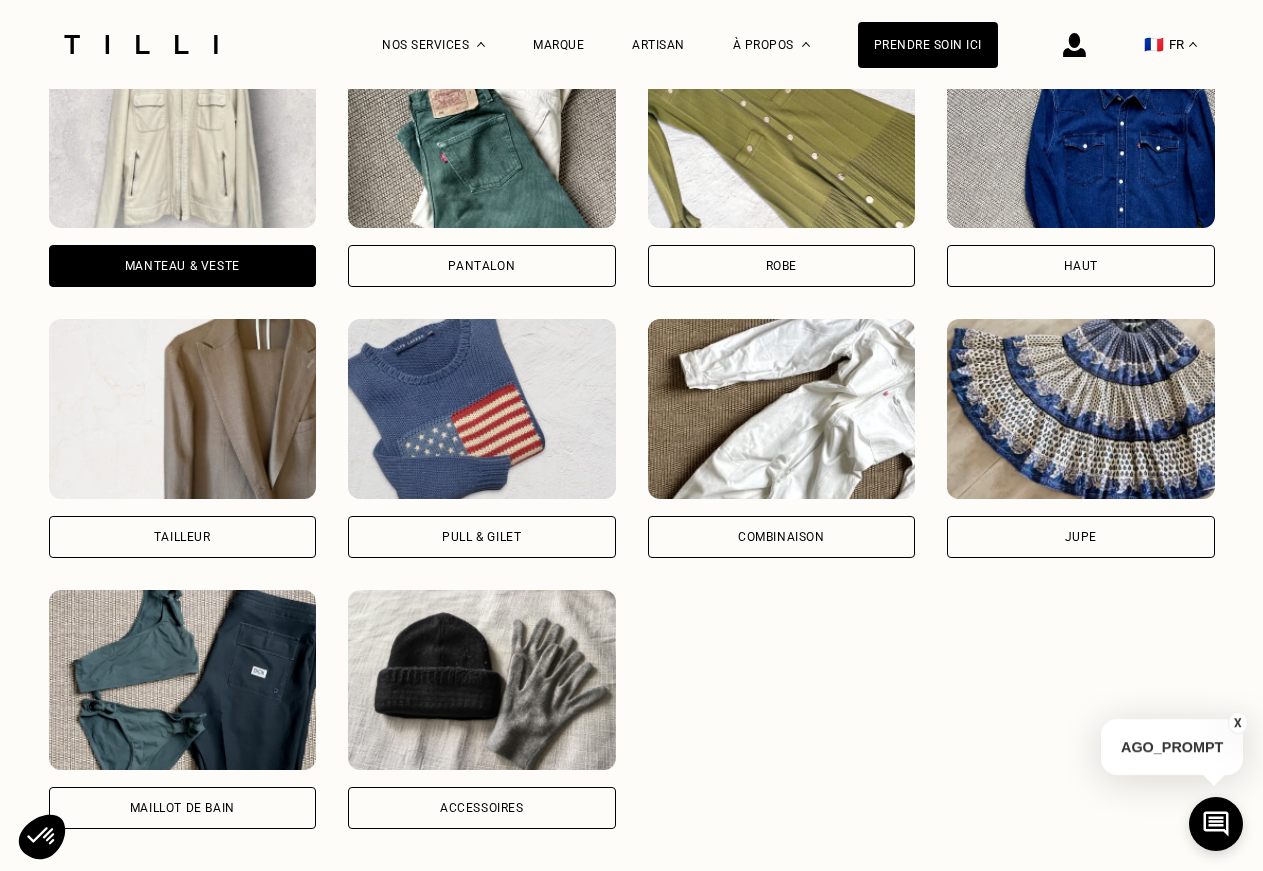 scroll, scrollTop: 0, scrollLeft: 10, axis: horizontal 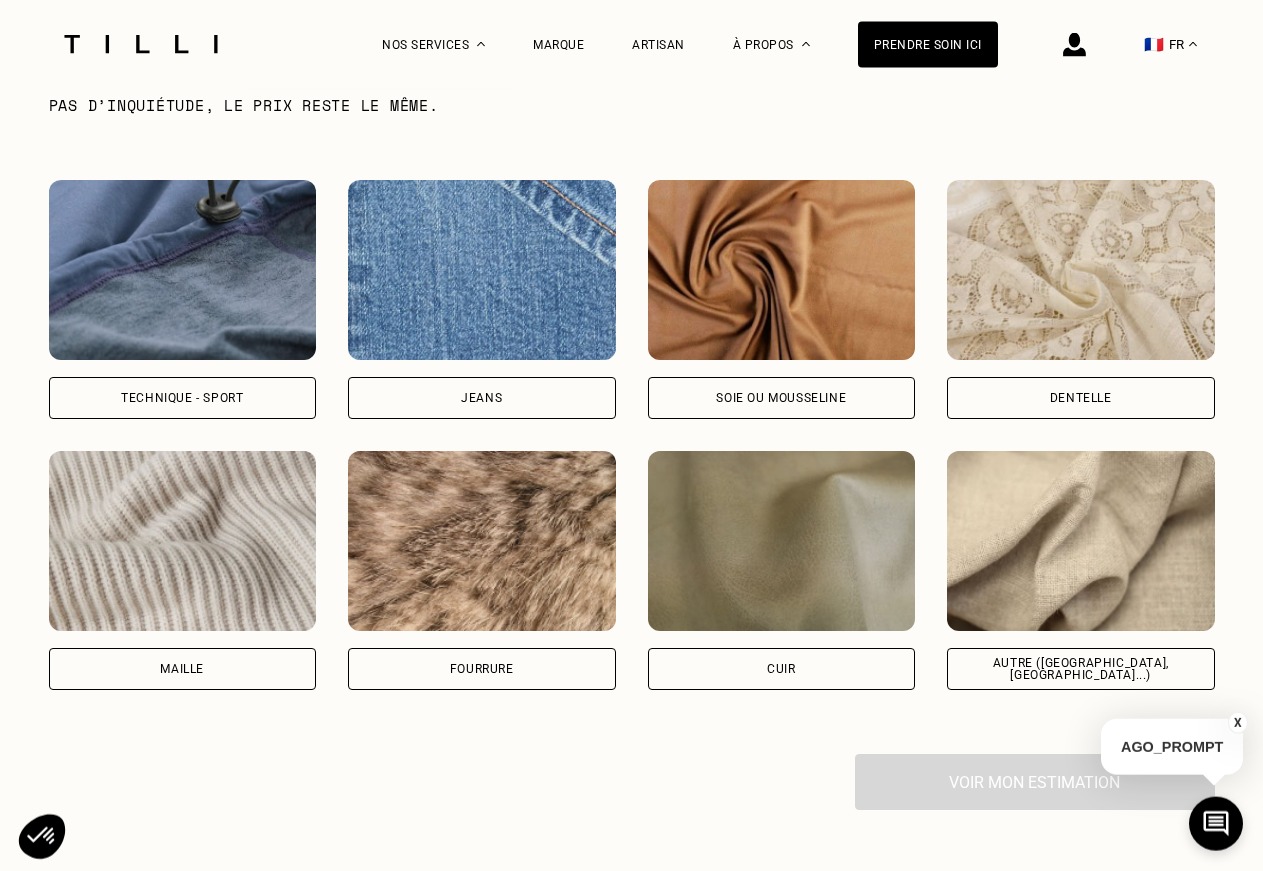 click on "Autre ([GEOGRAPHIC_DATA], [GEOGRAPHIC_DATA]...)" at bounding box center (1081, 669) 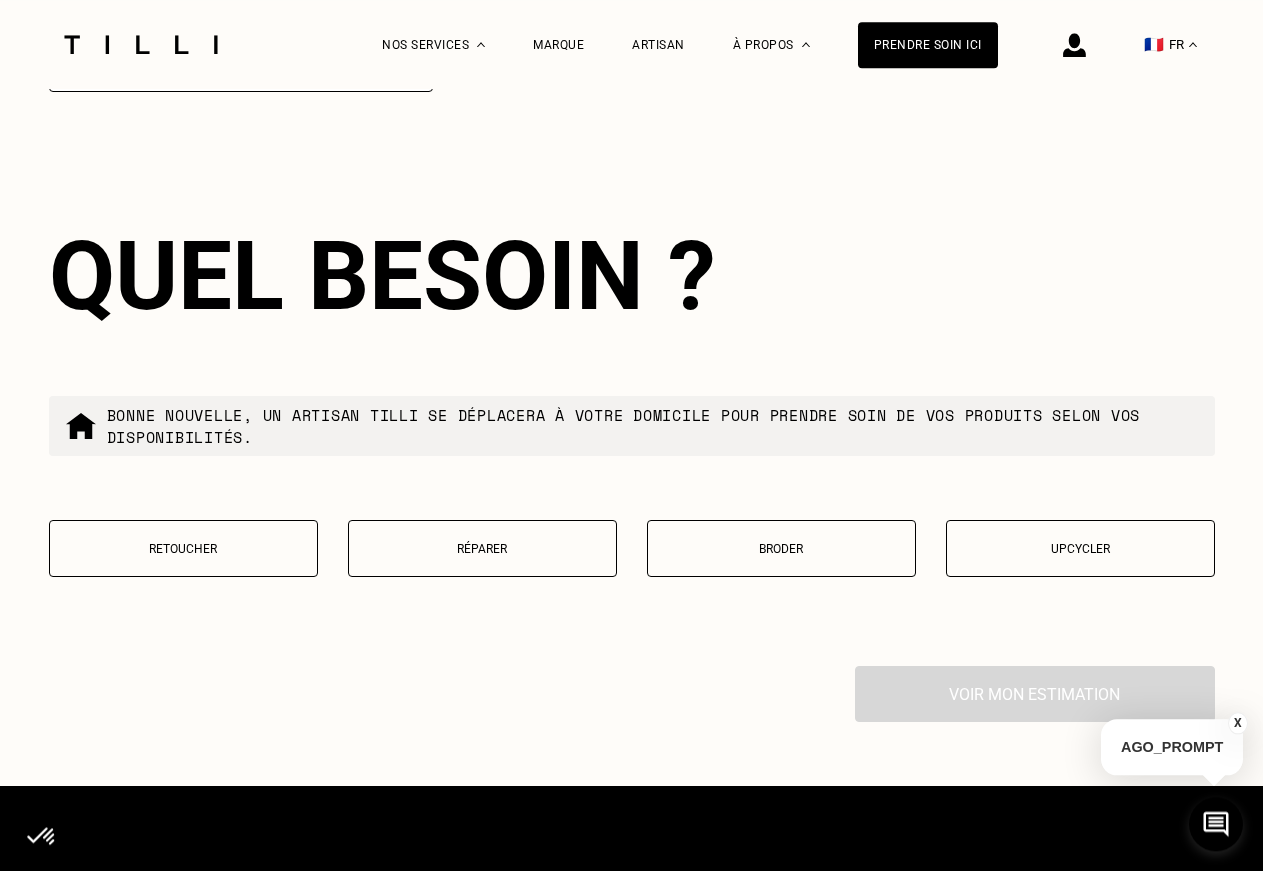 scroll, scrollTop: 3764, scrollLeft: 0, axis: vertical 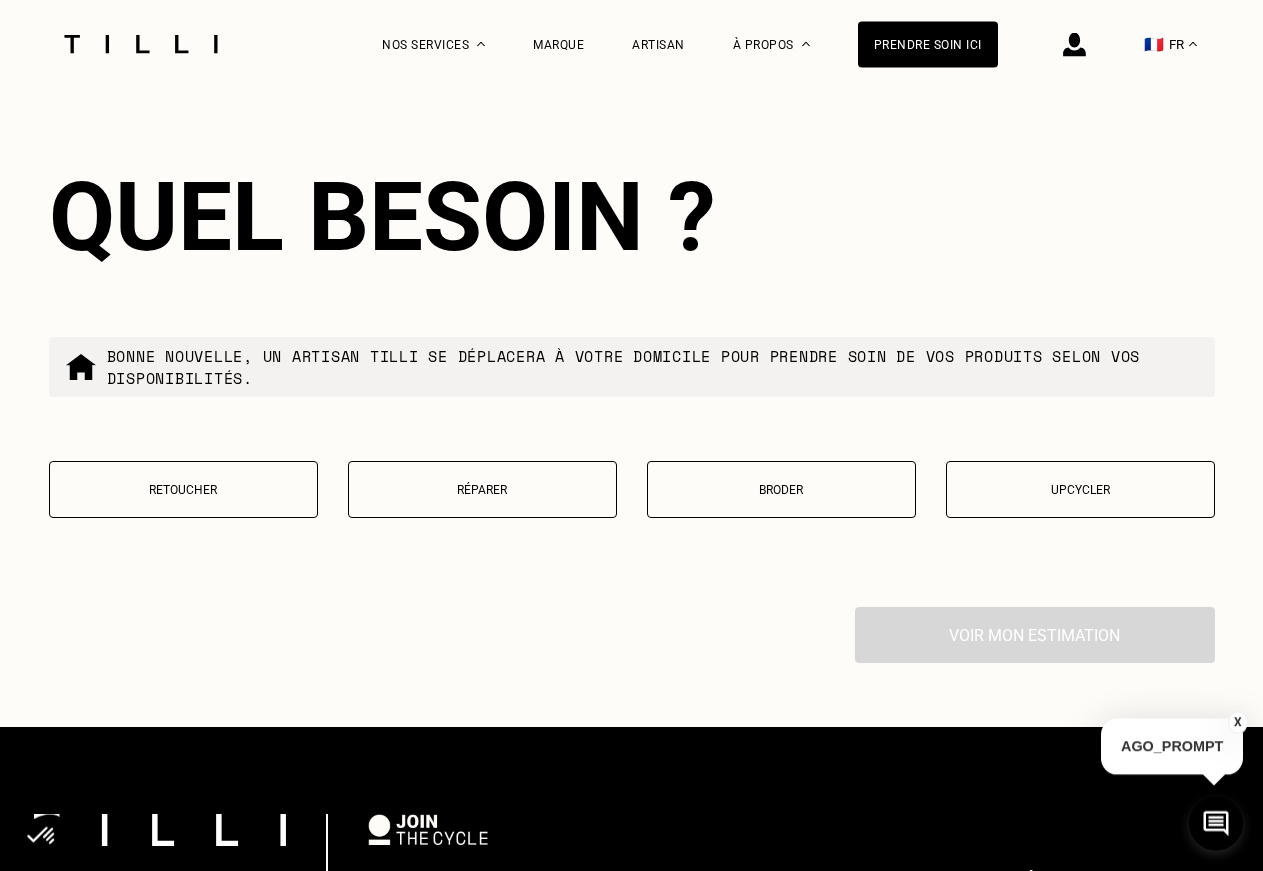 click on "Réparer" at bounding box center [482, 489] 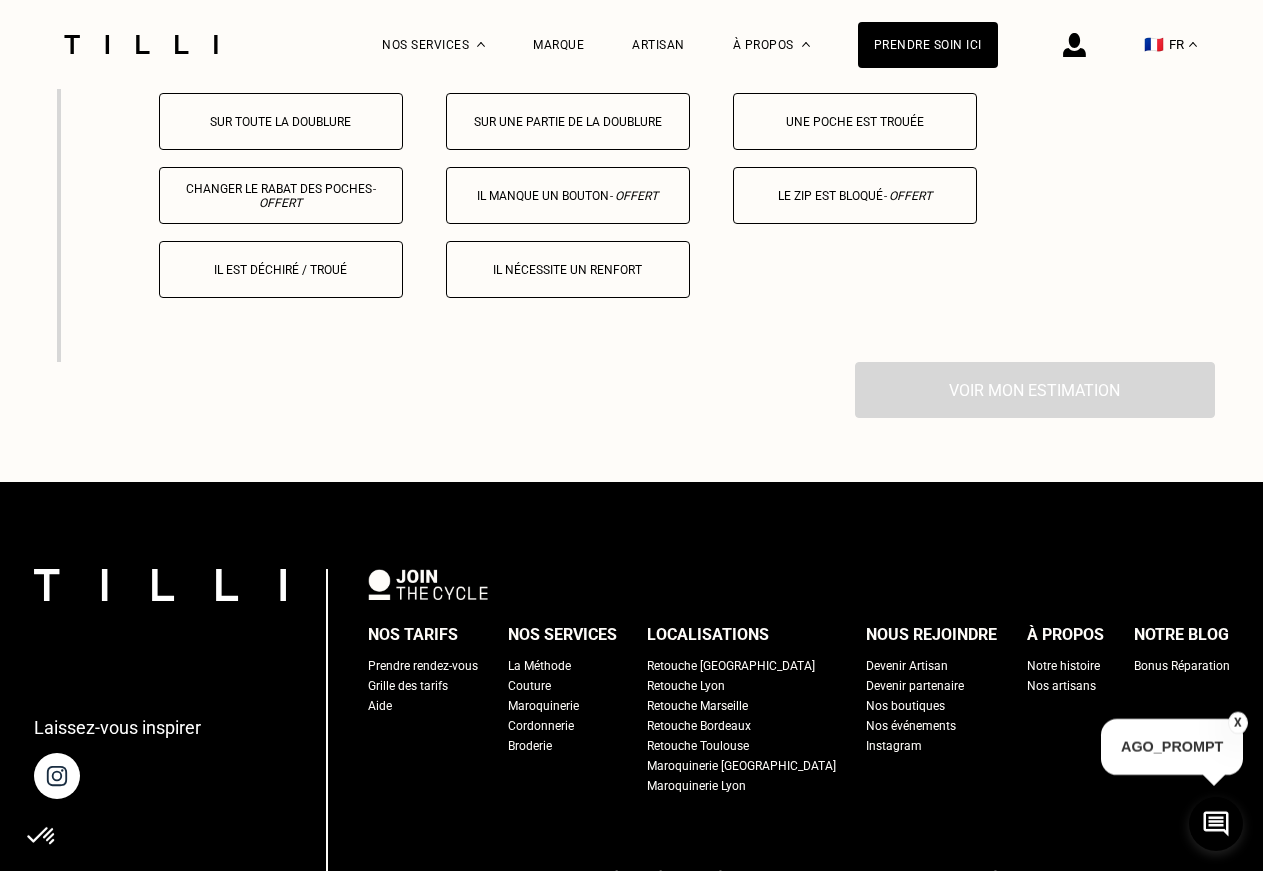 scroll, scrollTop: 4335, scrollLeft: 0, axis: vertical 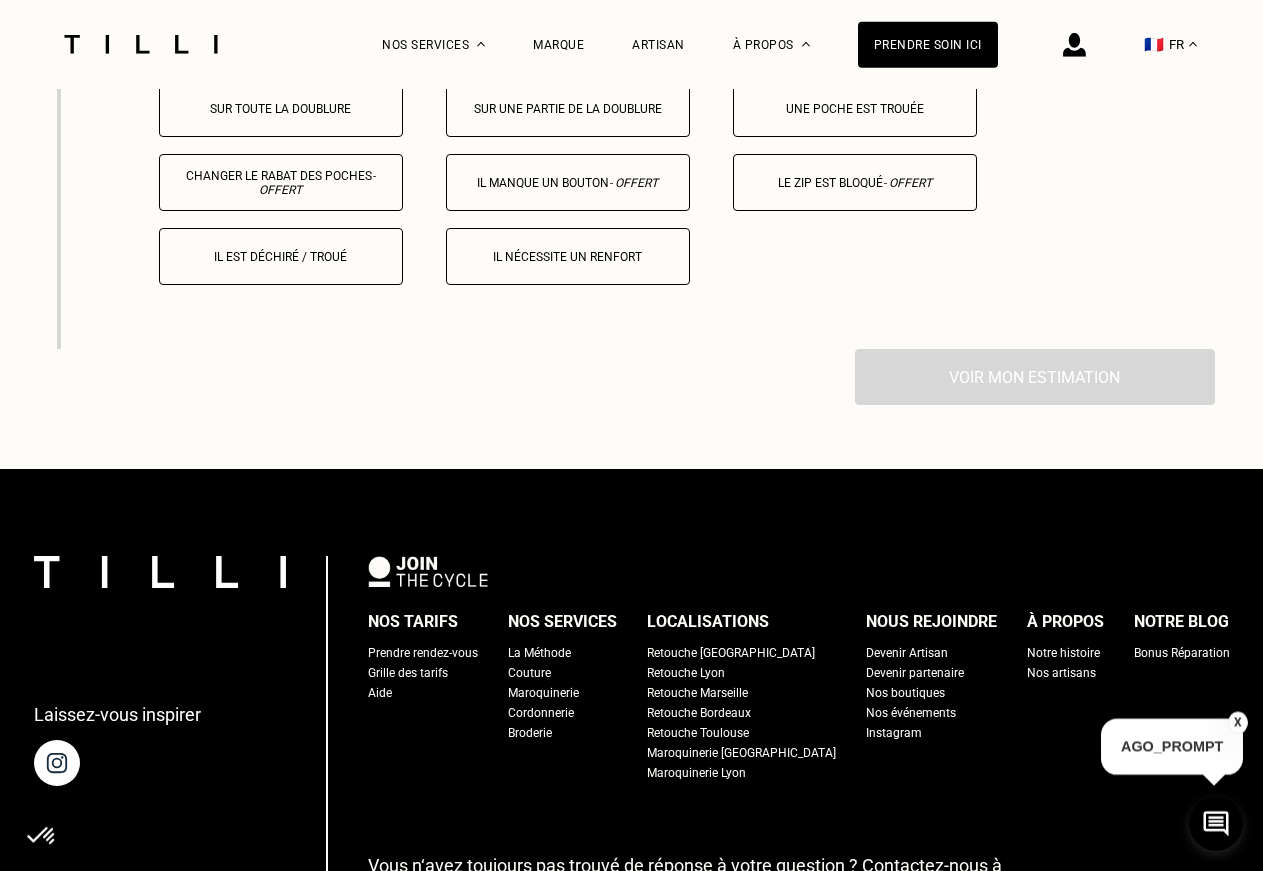 click on "Il est déchiré / troué" at bounding box center (281, 256) 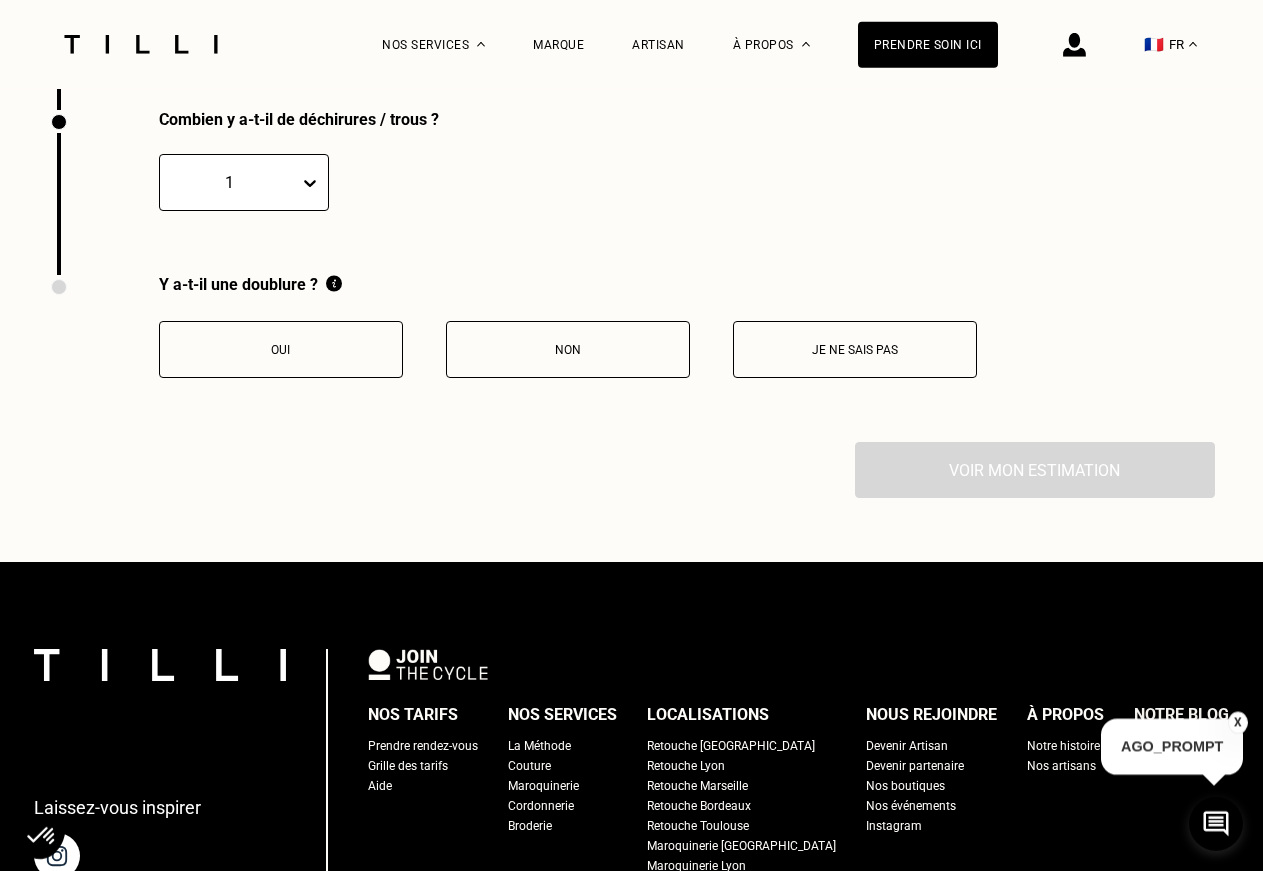 scroll, scrollTop: 4578, scrollLeft: 0, axis: vertical 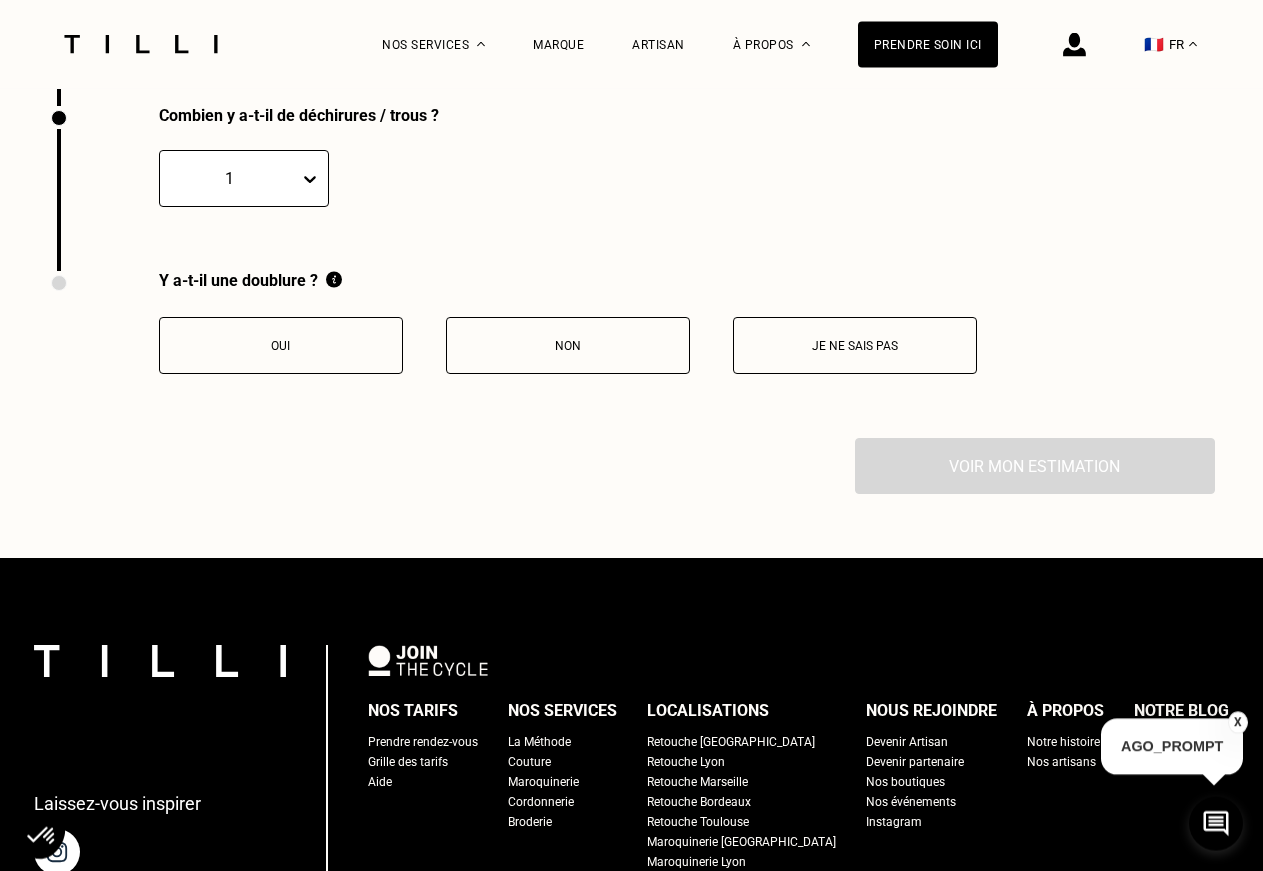 click 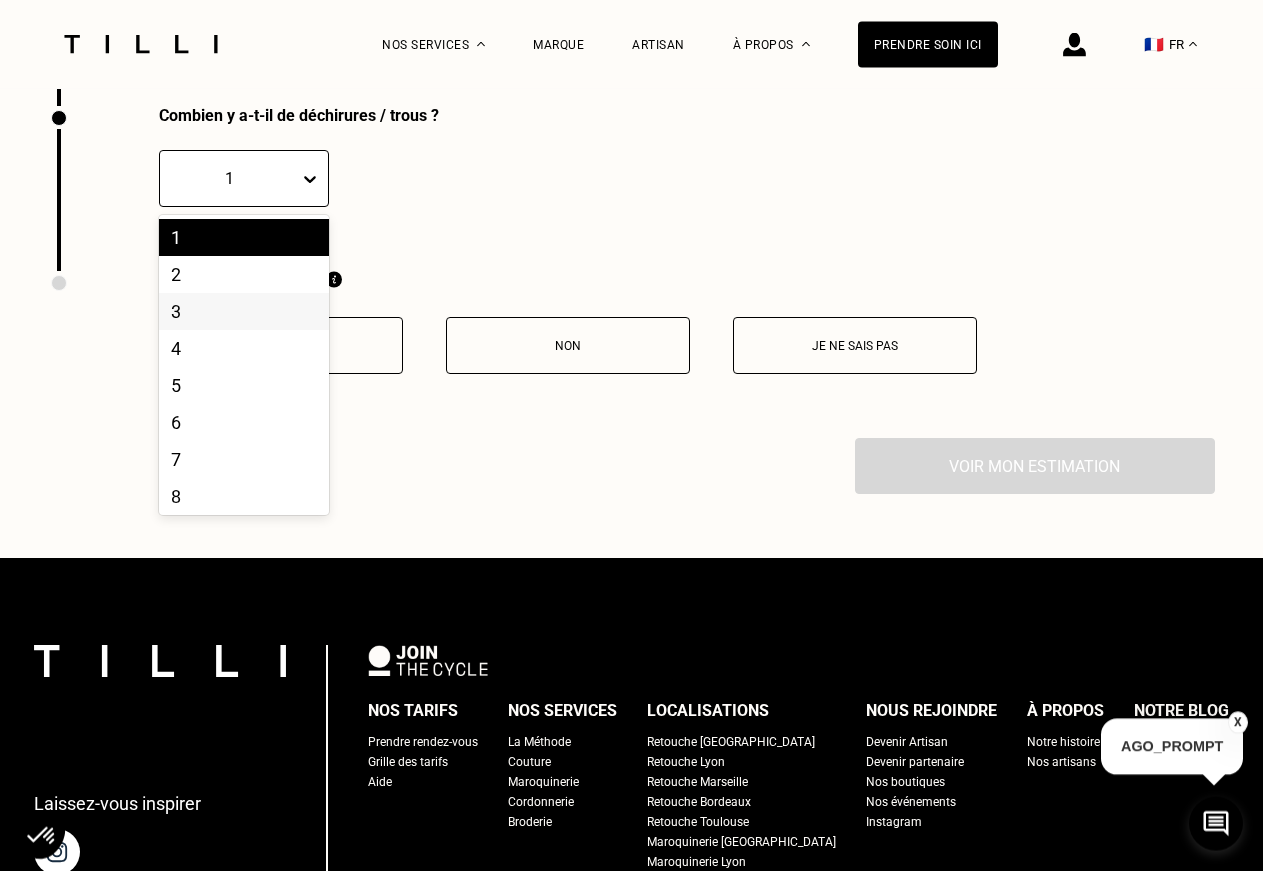 click on "3" at bounding box center (244, 311) 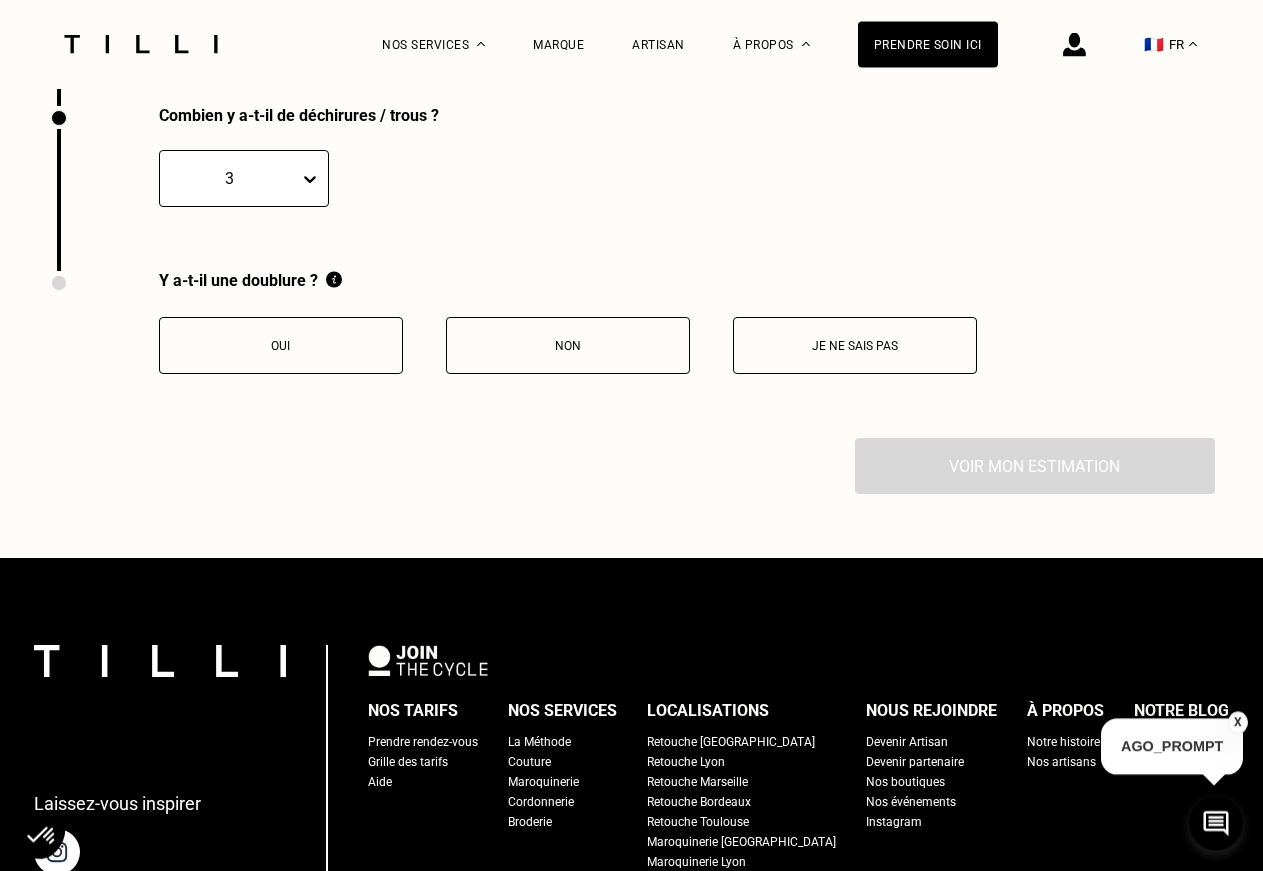 click on "Je ne sais pas" at bounding box center (855, 346) 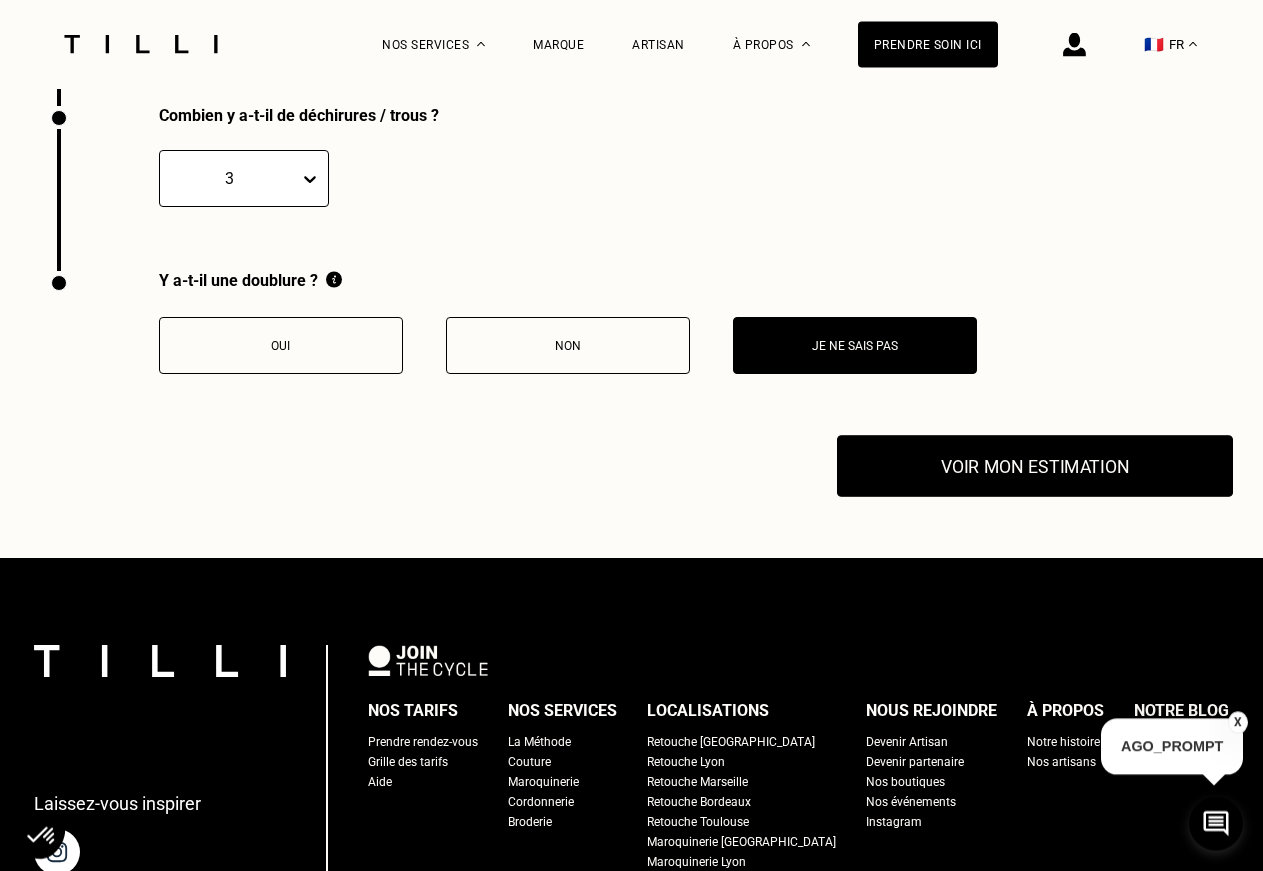 click on "Voir mon estimation" at bounding box center [1035, 467] 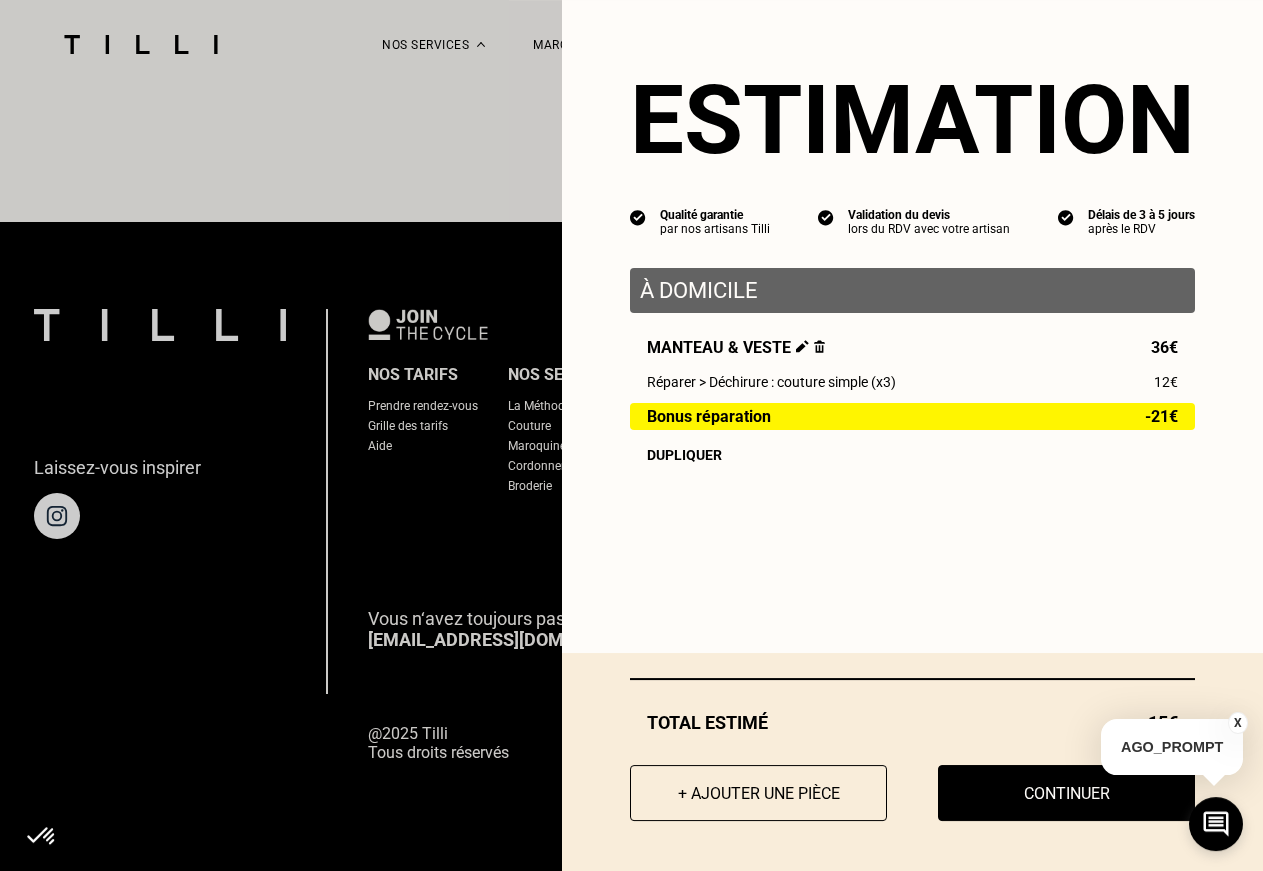 scroll, scrollTop: 4932, scrollLeft: 0, axis: vertical 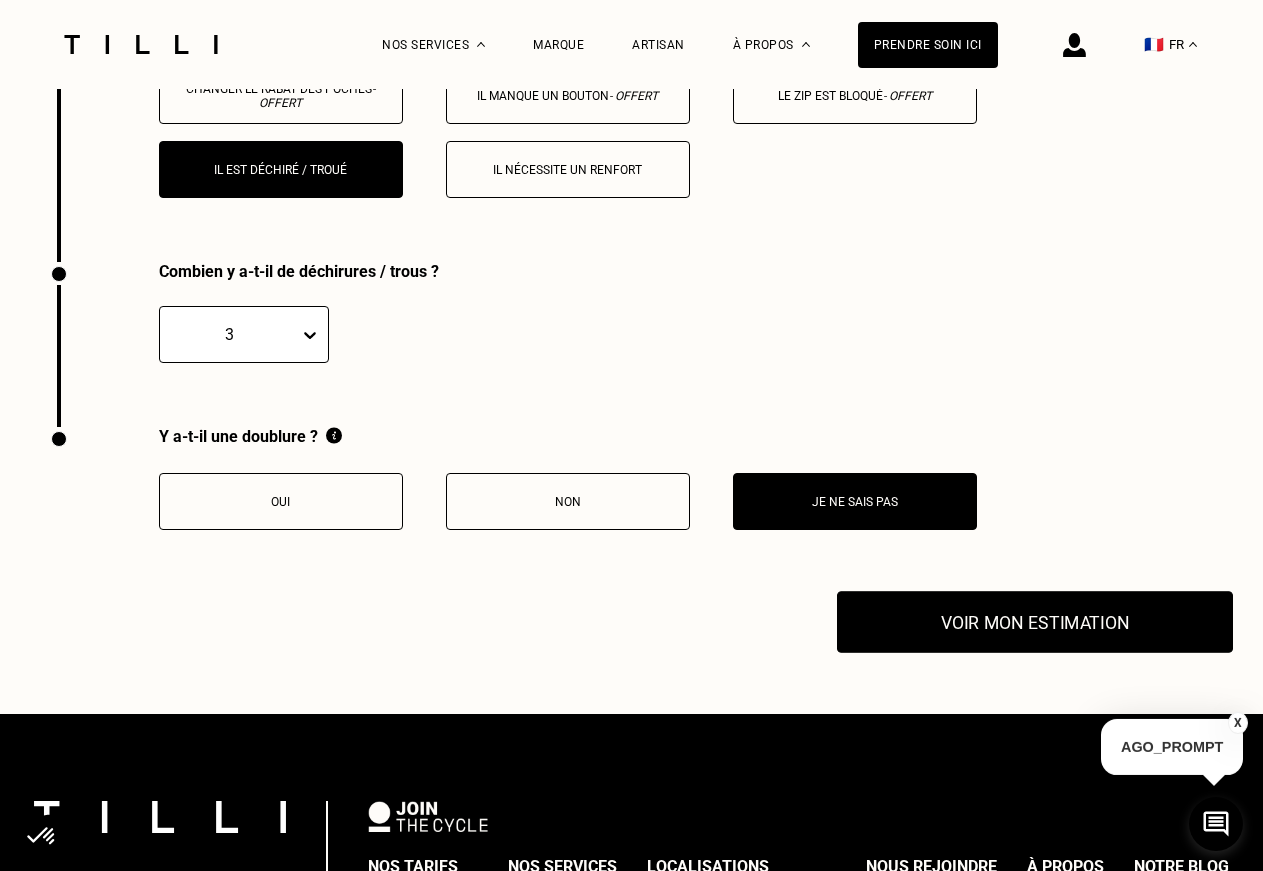 click on "Voir mon estimation" at bounding box center [1035, 623] 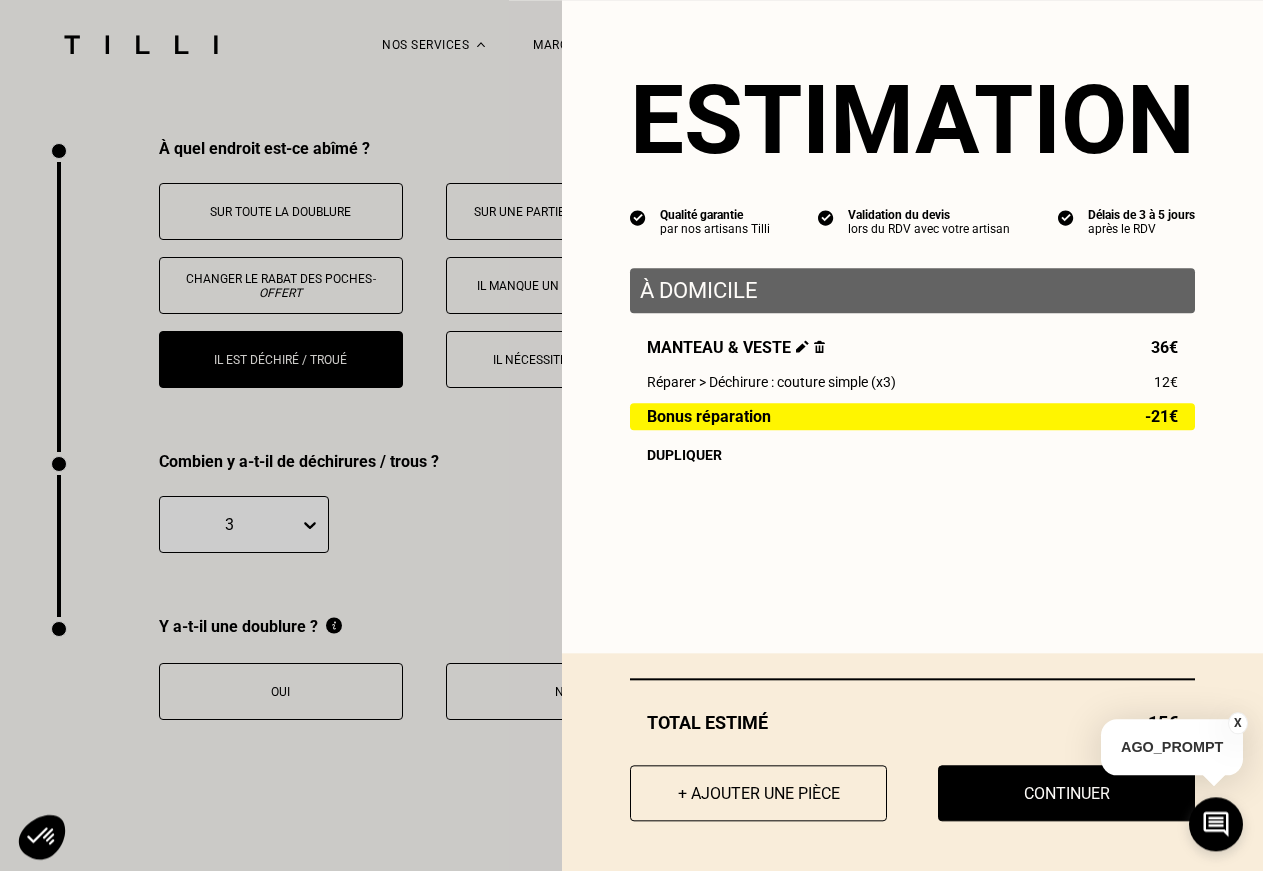 scroll, scrollTop: 4218, scrollLeft: 0, axis: vertical 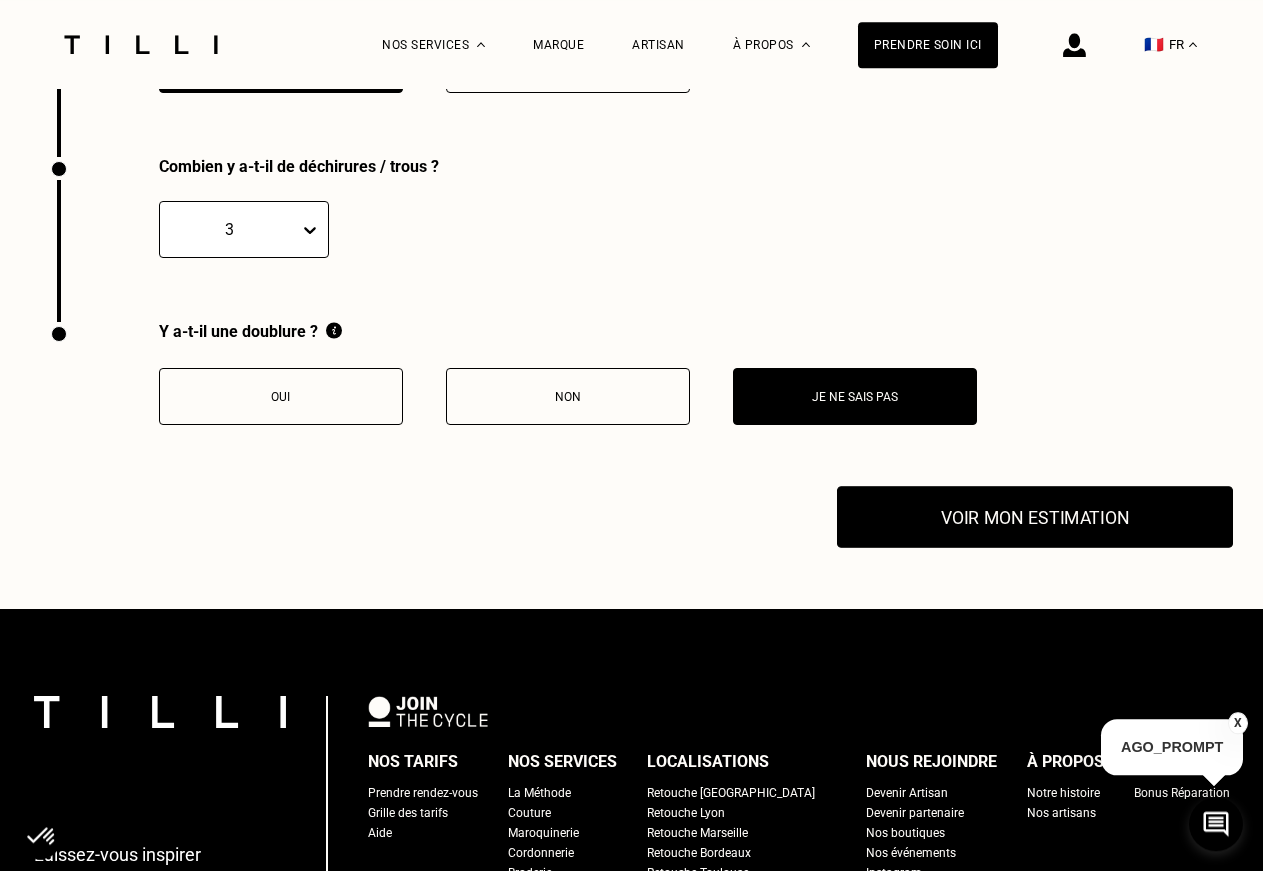 click on "Voir mon estimation" at bounding box center (1035, 518) 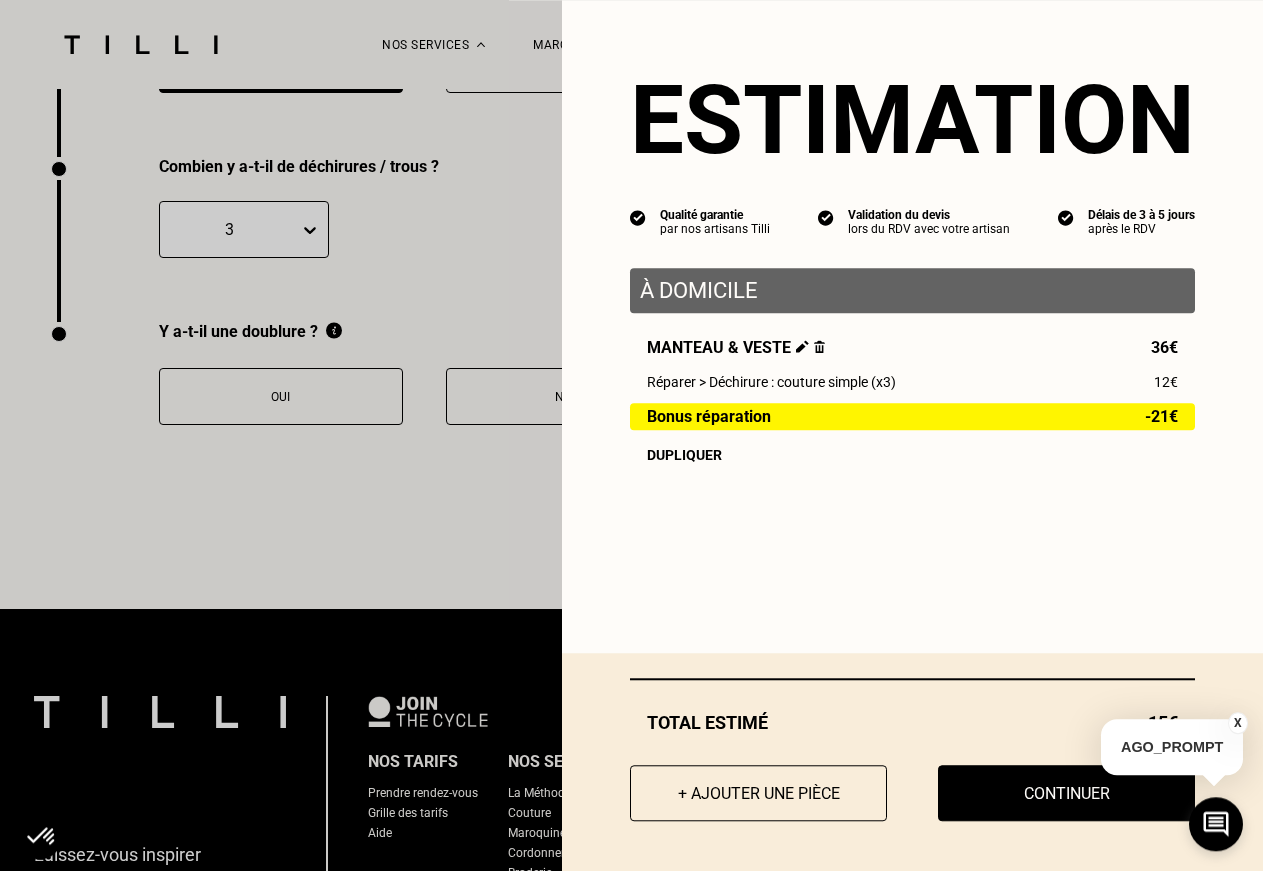 click on "Bonus réparation -21€" at bounding box center [912, 416] 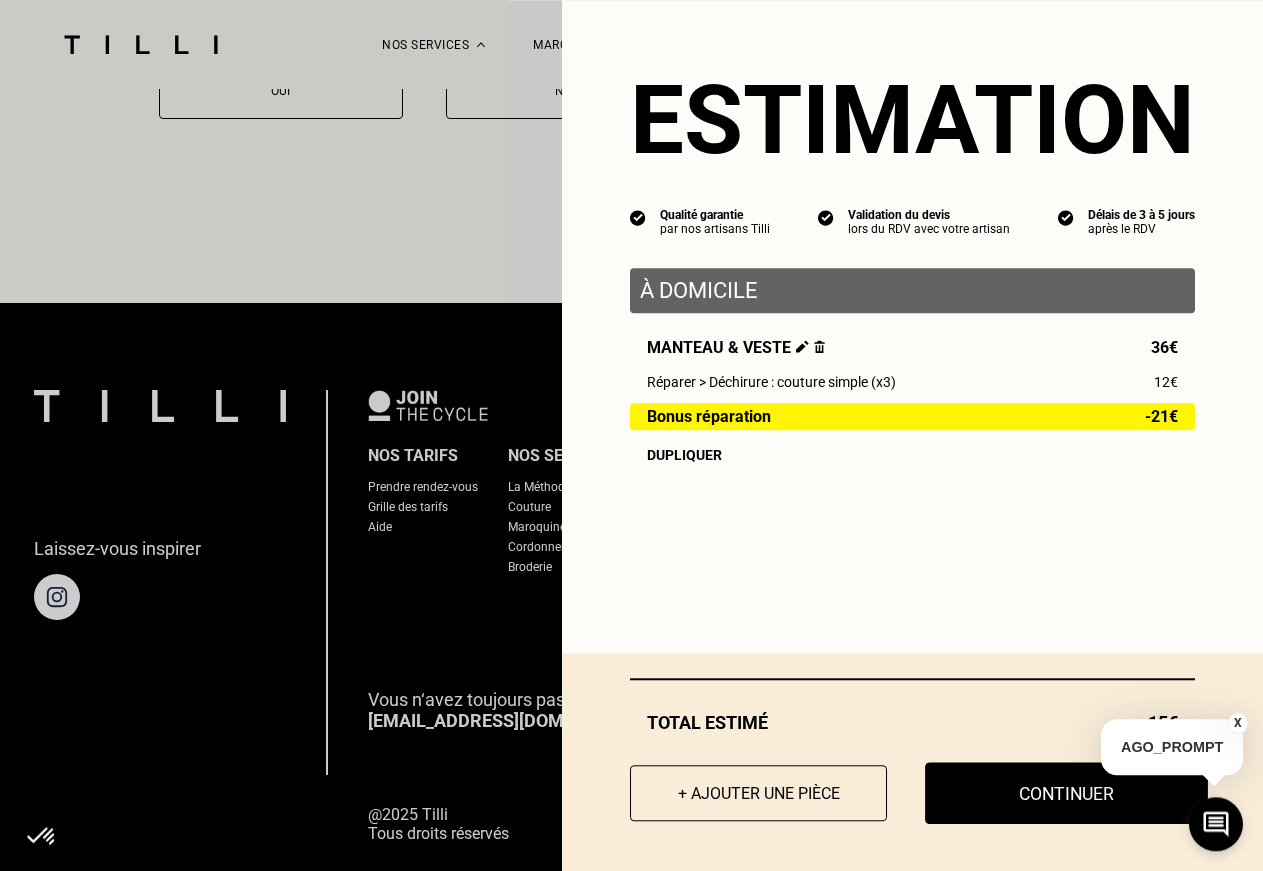 click on "Continuer" at bounding box center [1066, 793] 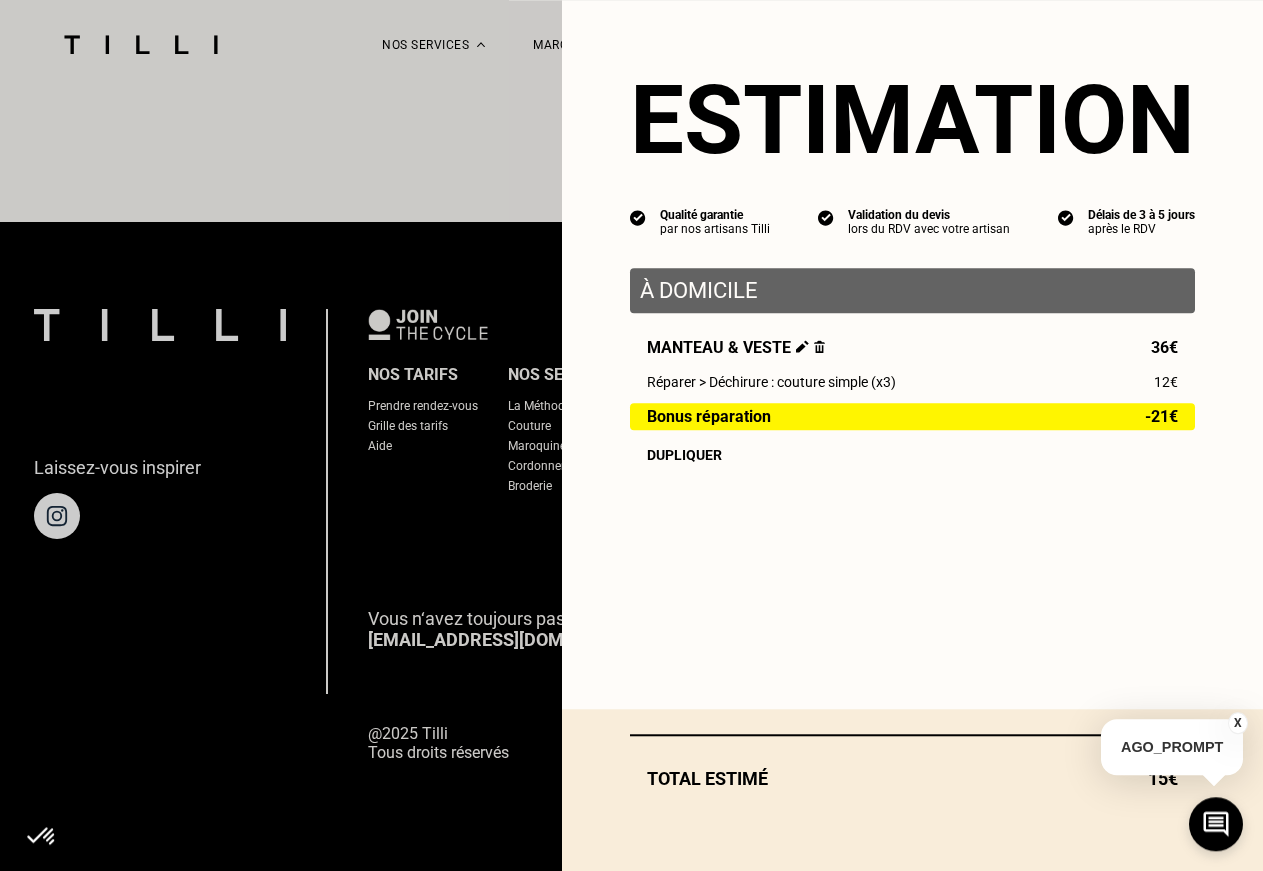 scroll, scrollTop: 1787, scrollLeft: 0, axis: vertical 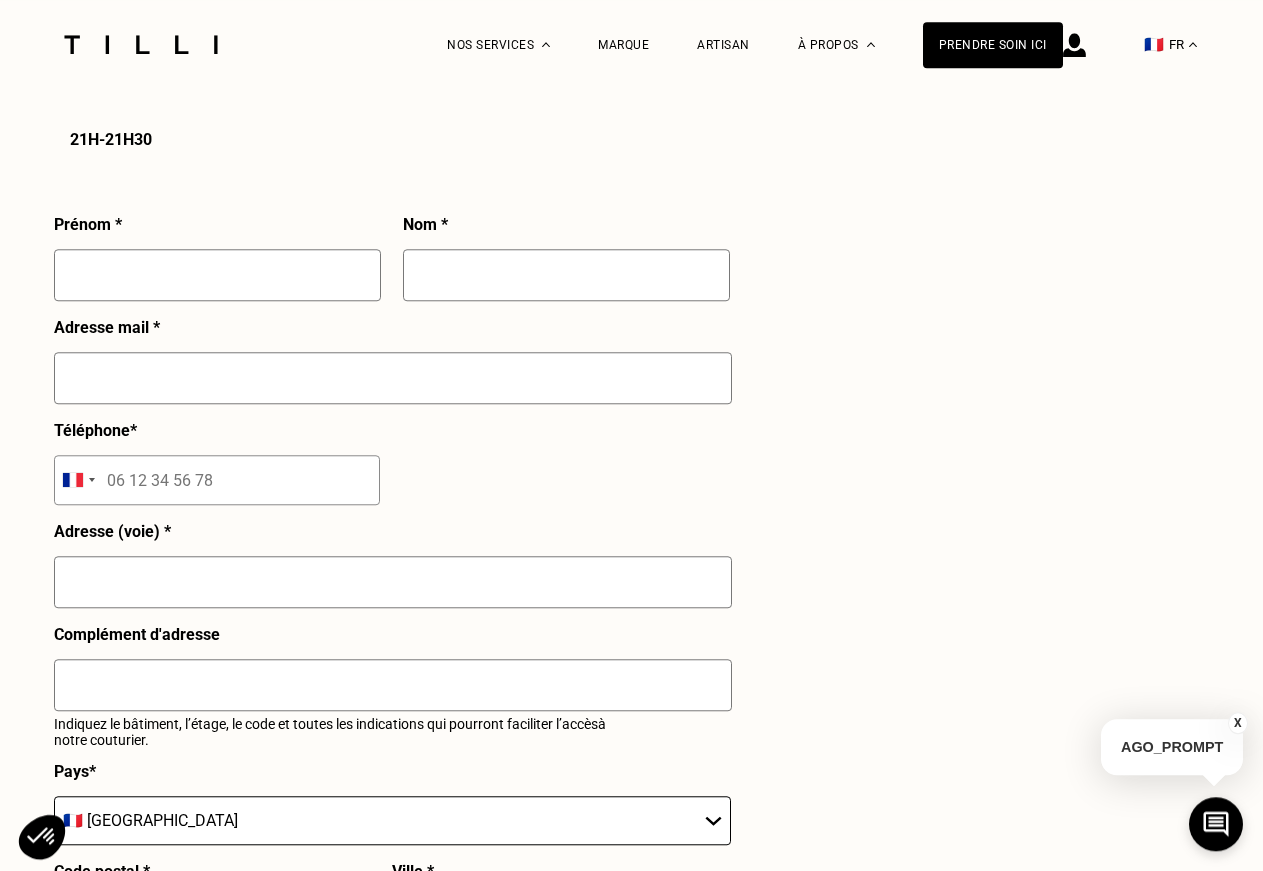 select on "FR" 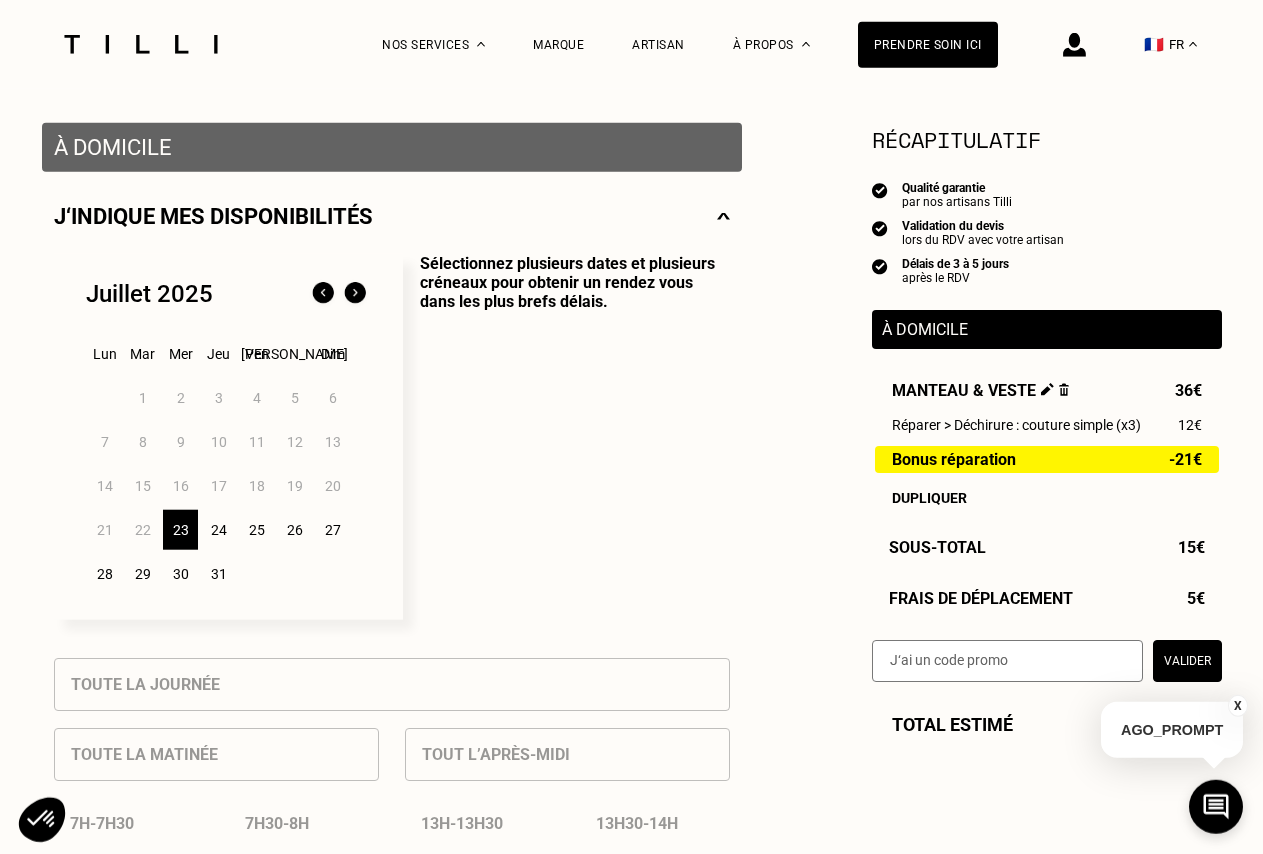 scroll, scrollTop: 408, scrollLeft: 0, axis: vertical 